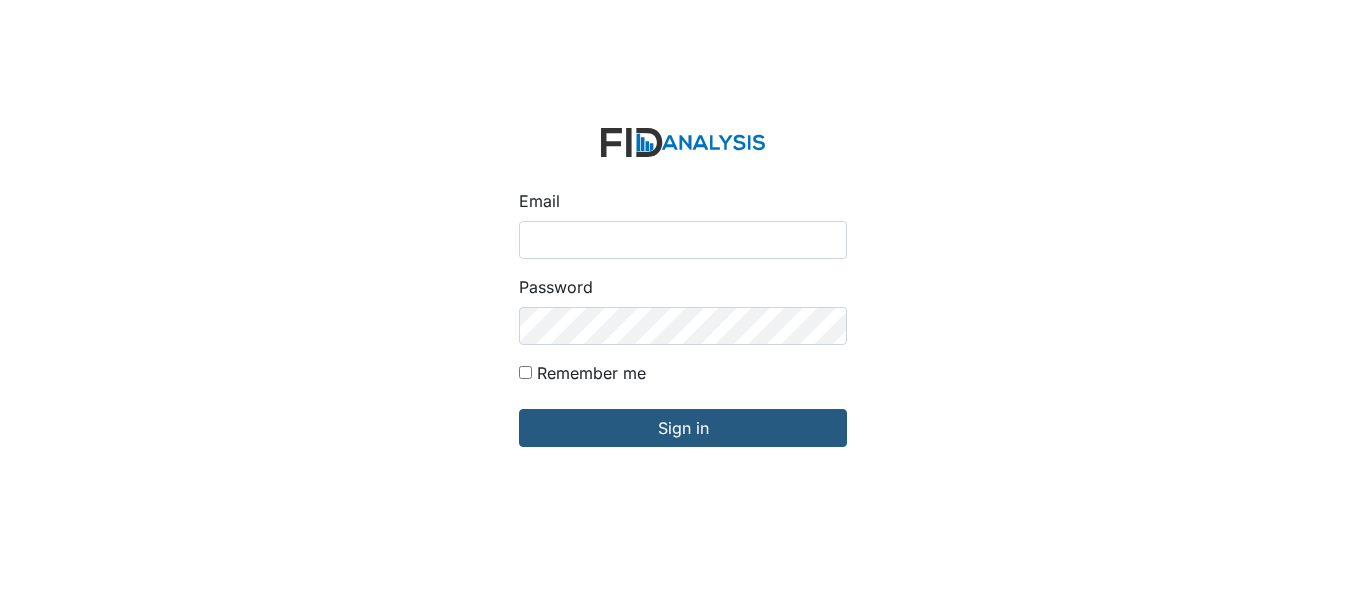 scroll, scrollTop: 0, scrollLeft: 0, axis: both 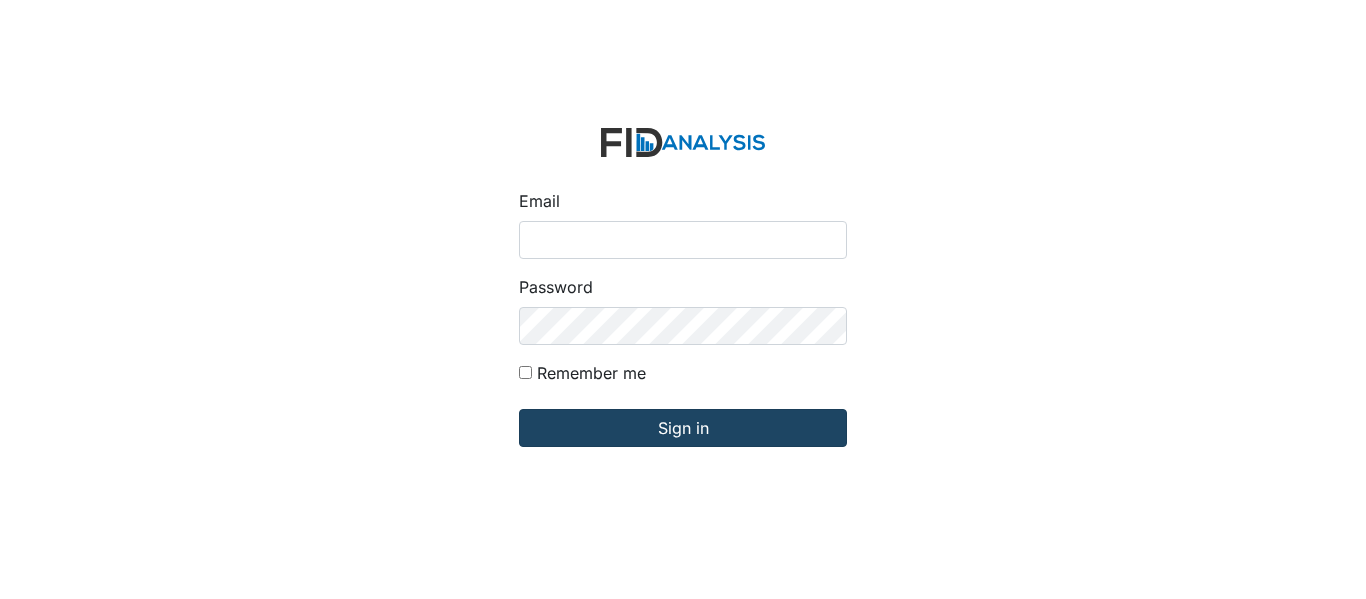 type on "[EMAIL_ADDRESS][DOMAIN_NAME]" 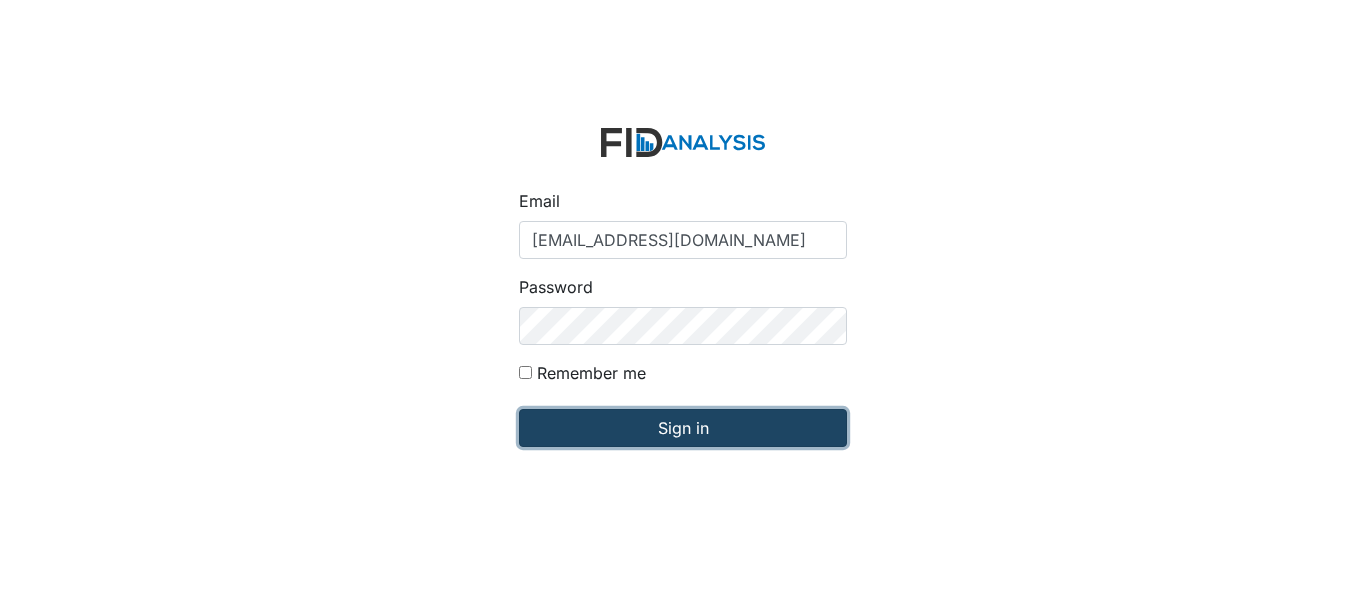 click on "Sign in" at bounding box center (683, 428) 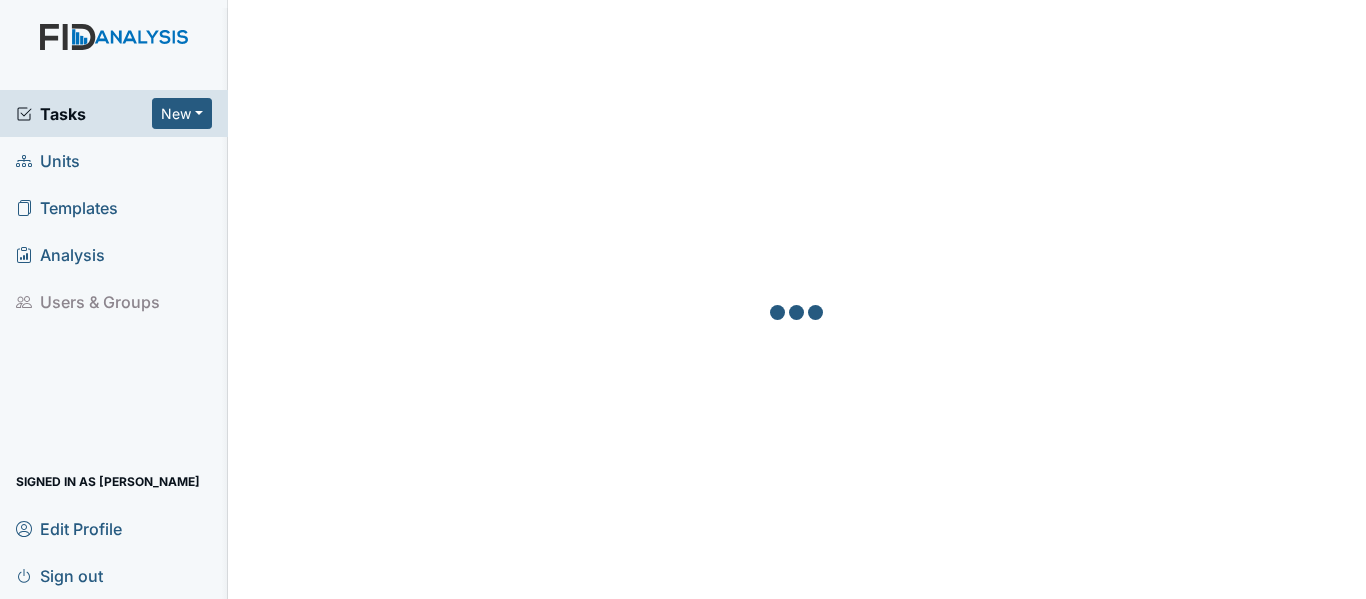 scroll, scrollTop: 0, scrollLeft: 0, axis: both 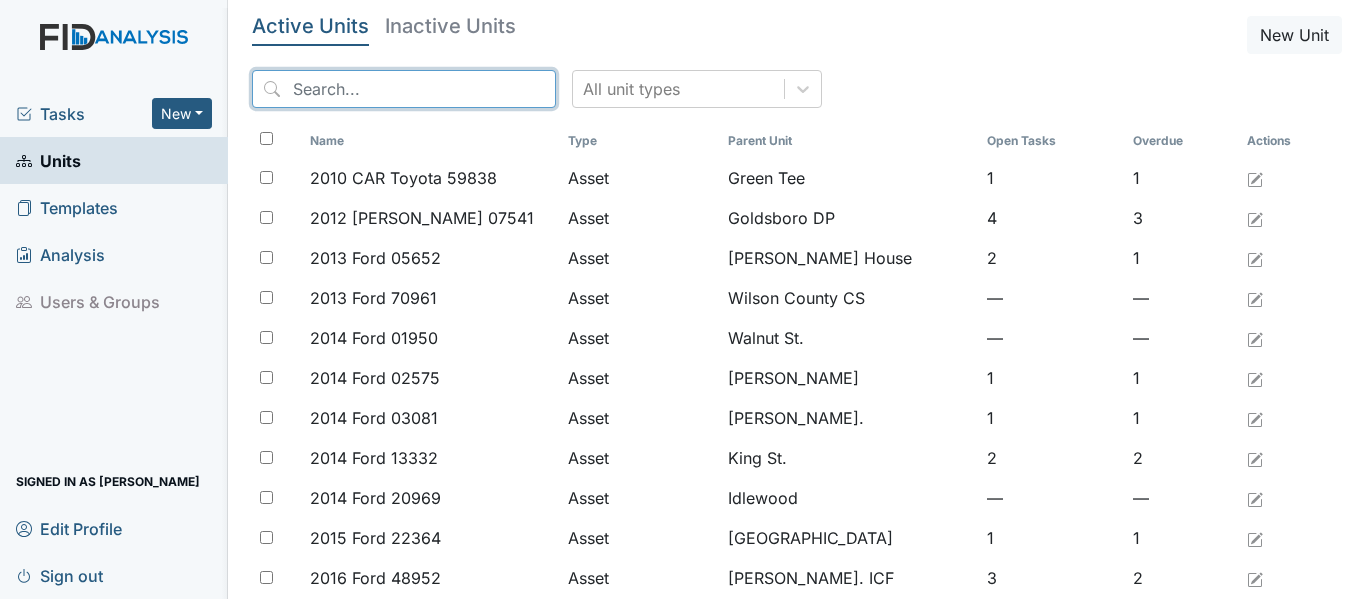 click at bounding box center [404, 89] 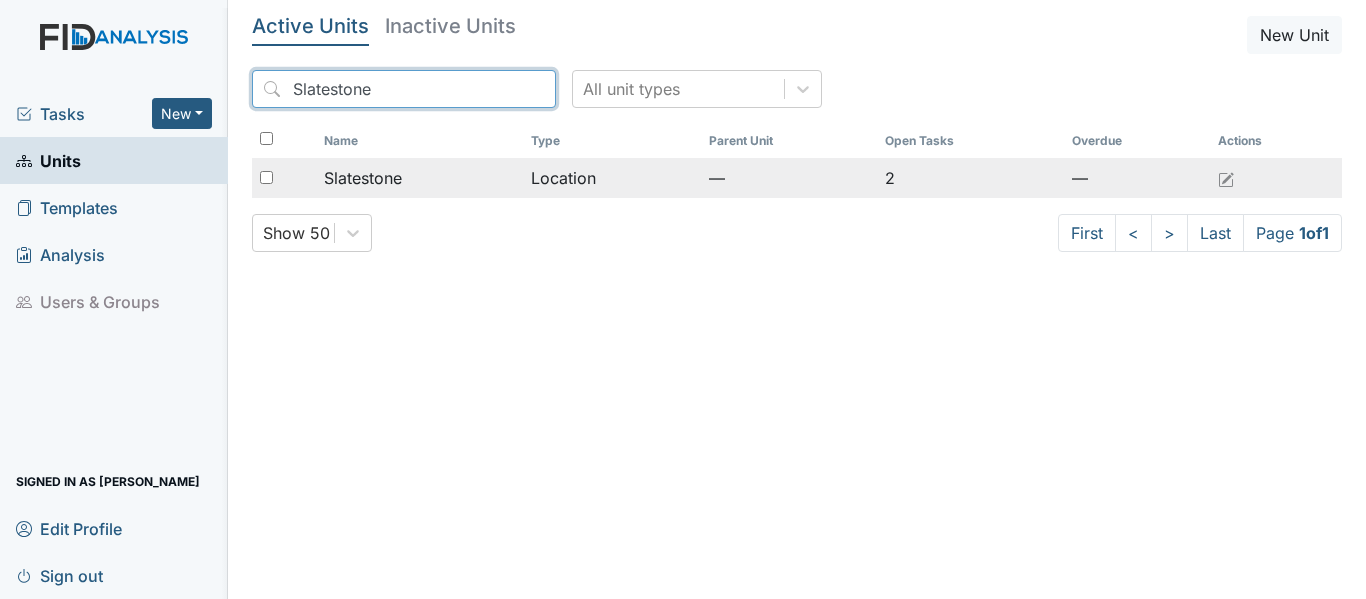 type on "Slatestone" 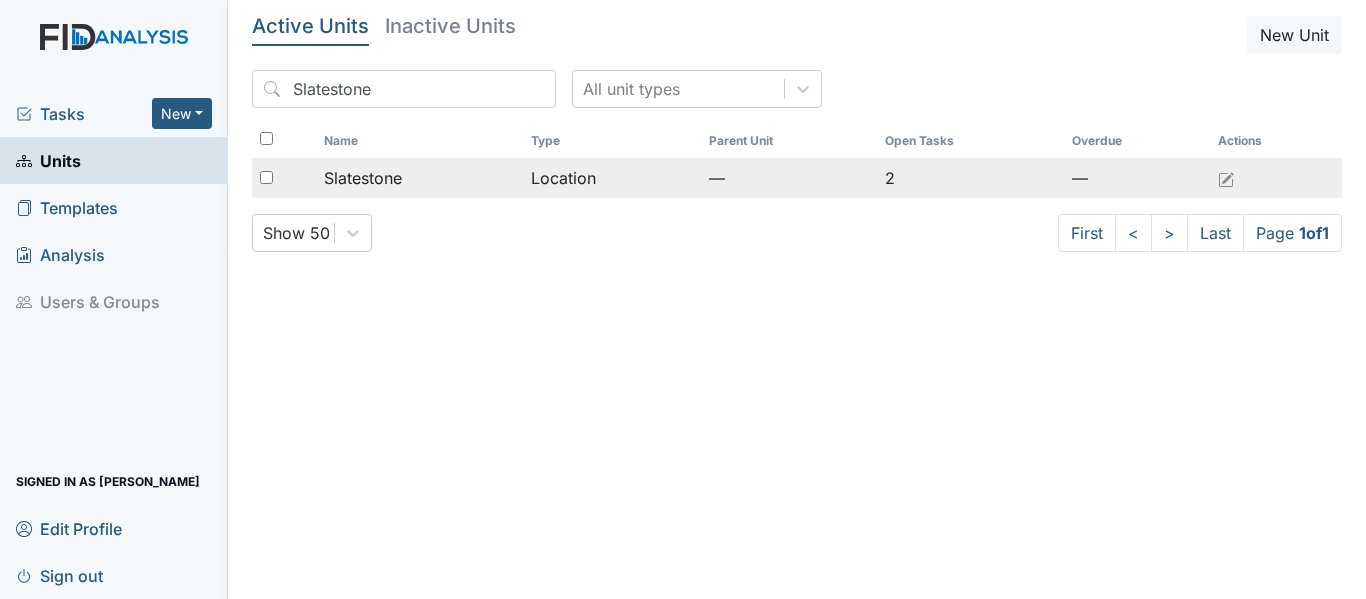 click on "Location" at bounding box center (612, 178) 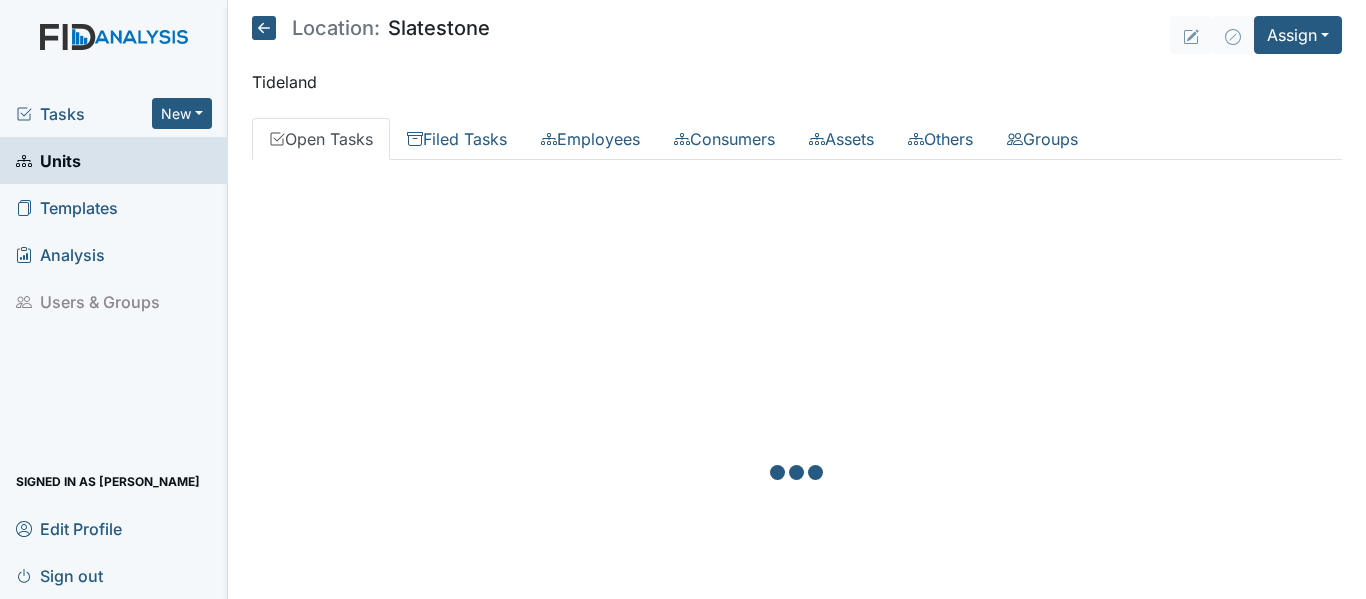 scroll, scrollTop: 0, scrollLeft: 0, axis: both 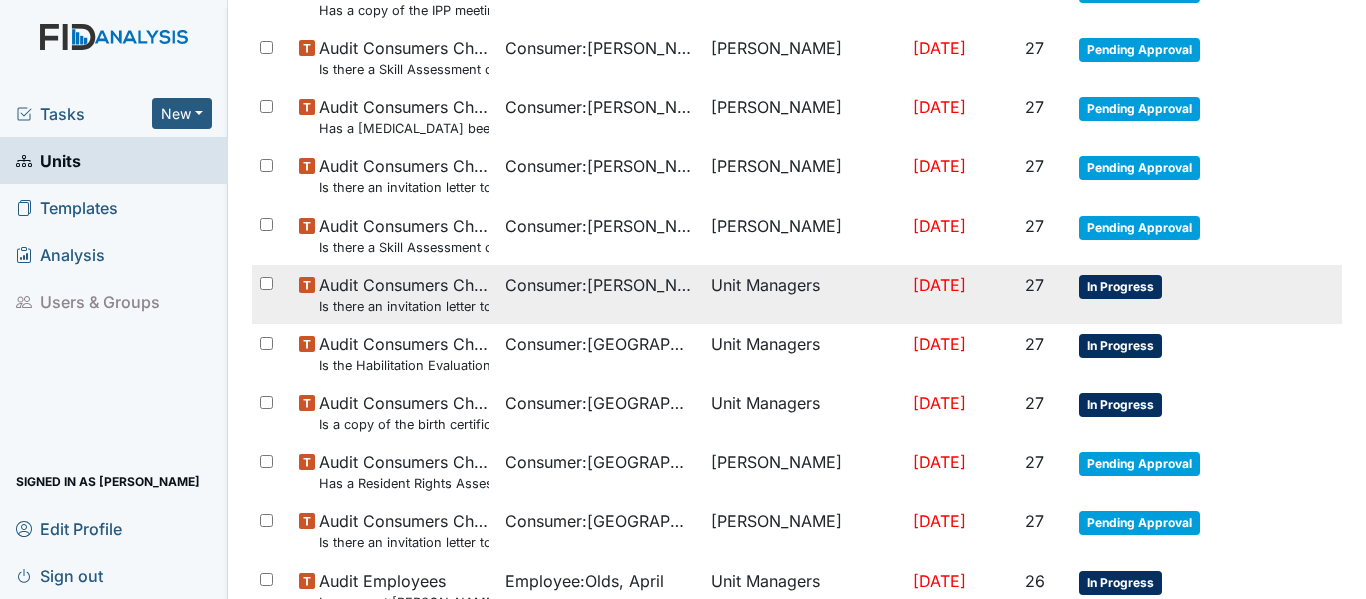 click on "In Progress" at bounding box center [1120, 287] 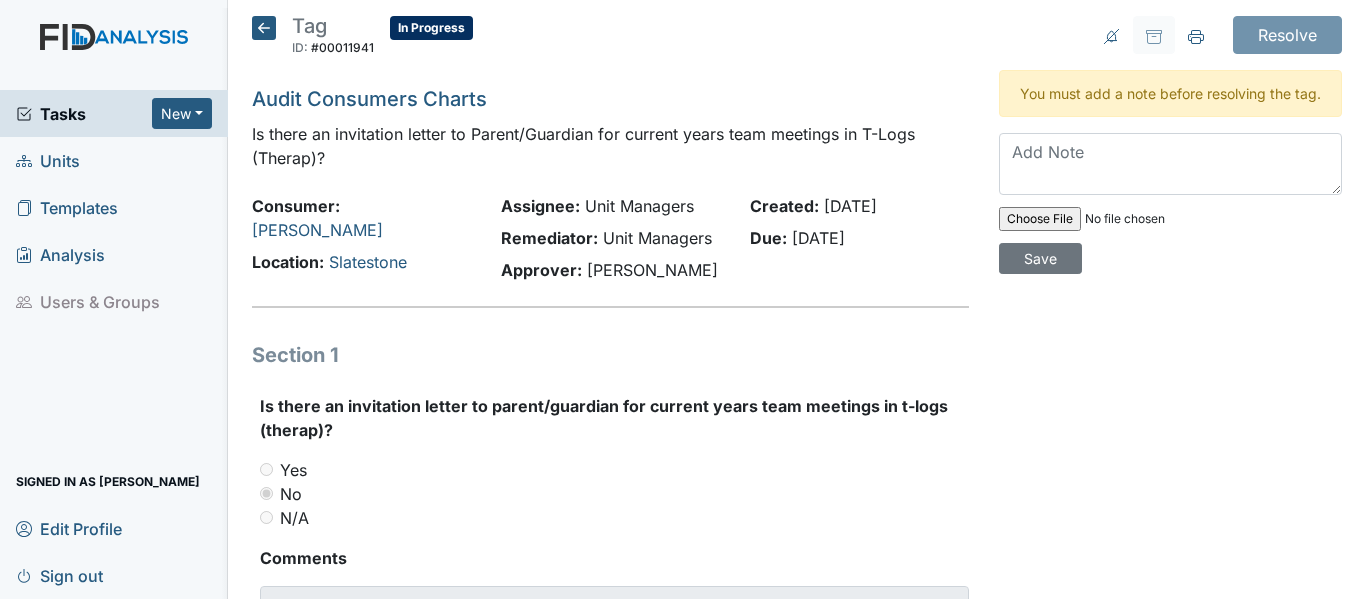 scroll, scrollTop: 0, scrollLeft: 0, axis: both 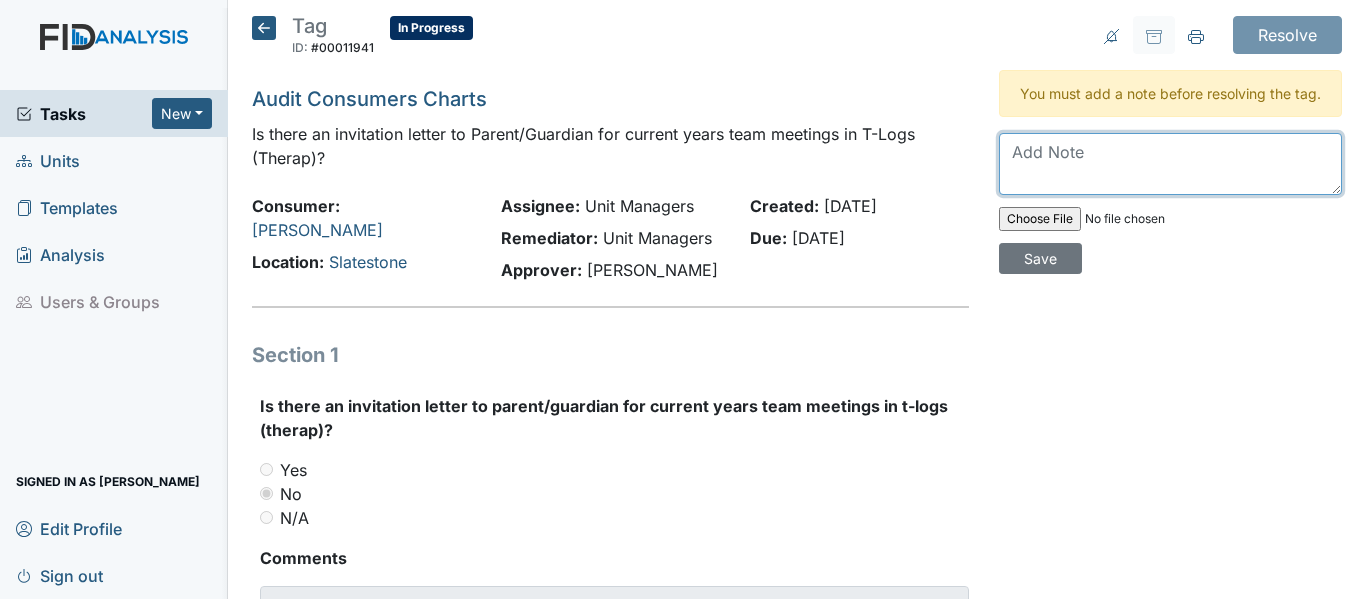 click at bounding box center (1170, 164) 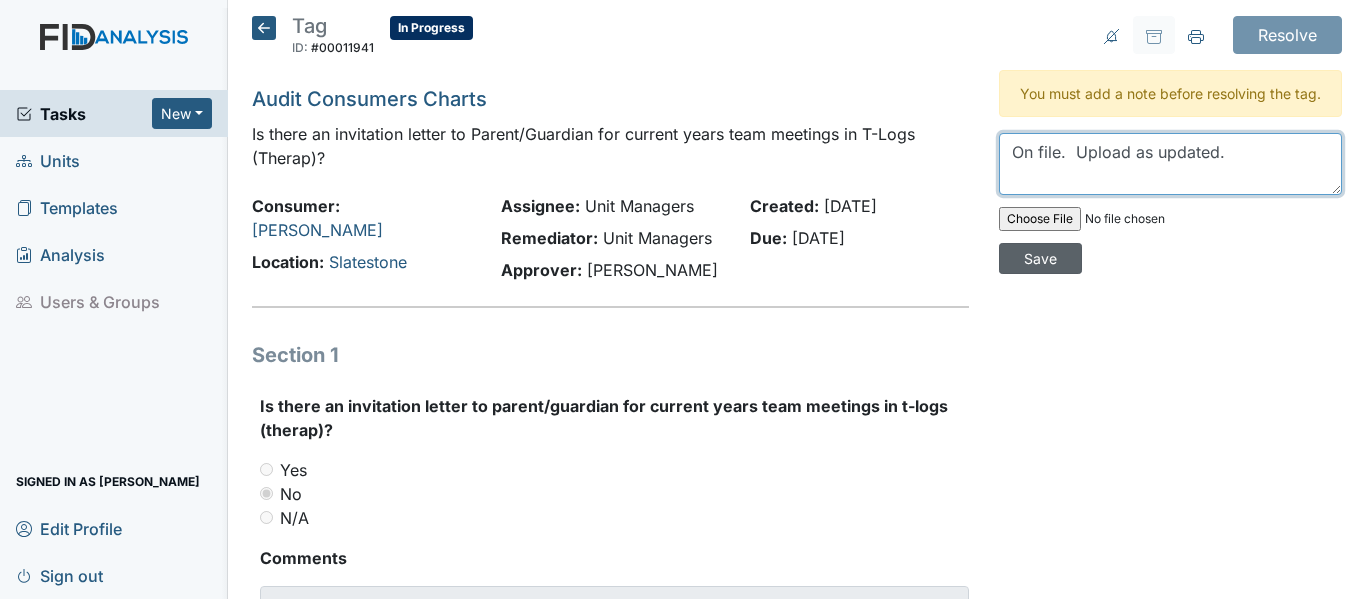 type on "On file.  Upload as updated." 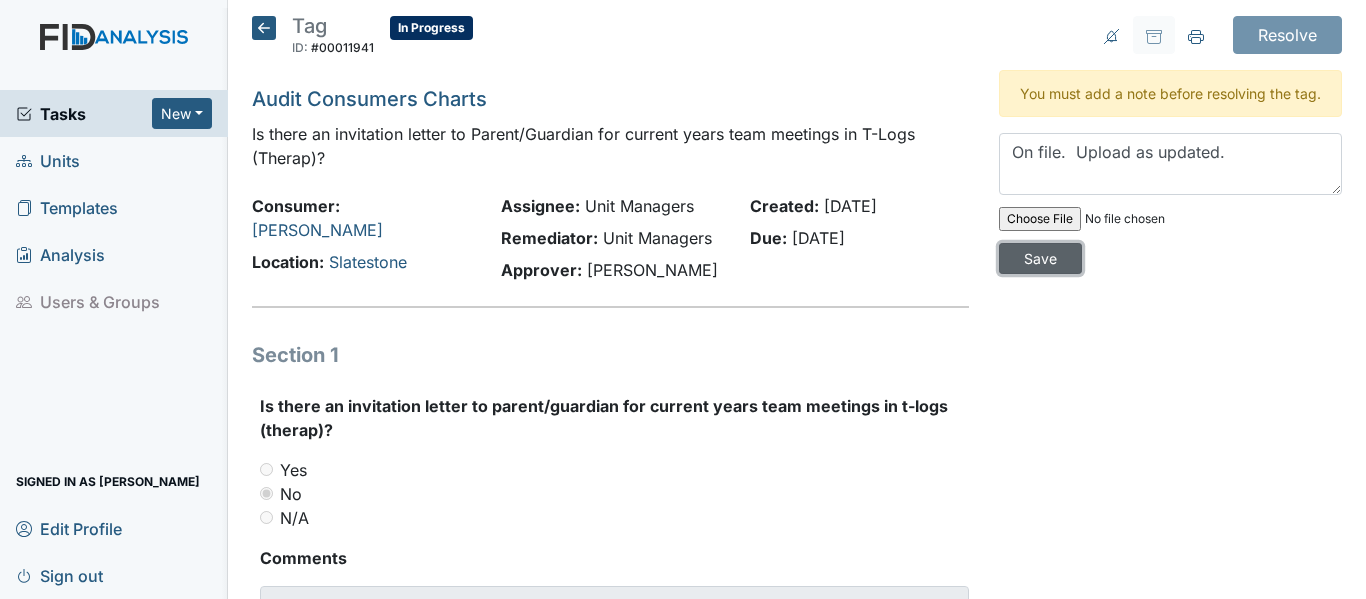 drag, startPoint x: 1018, startPoint y: 284, endPoint x: 1027, endPoint y: 275, distance: 12.727922 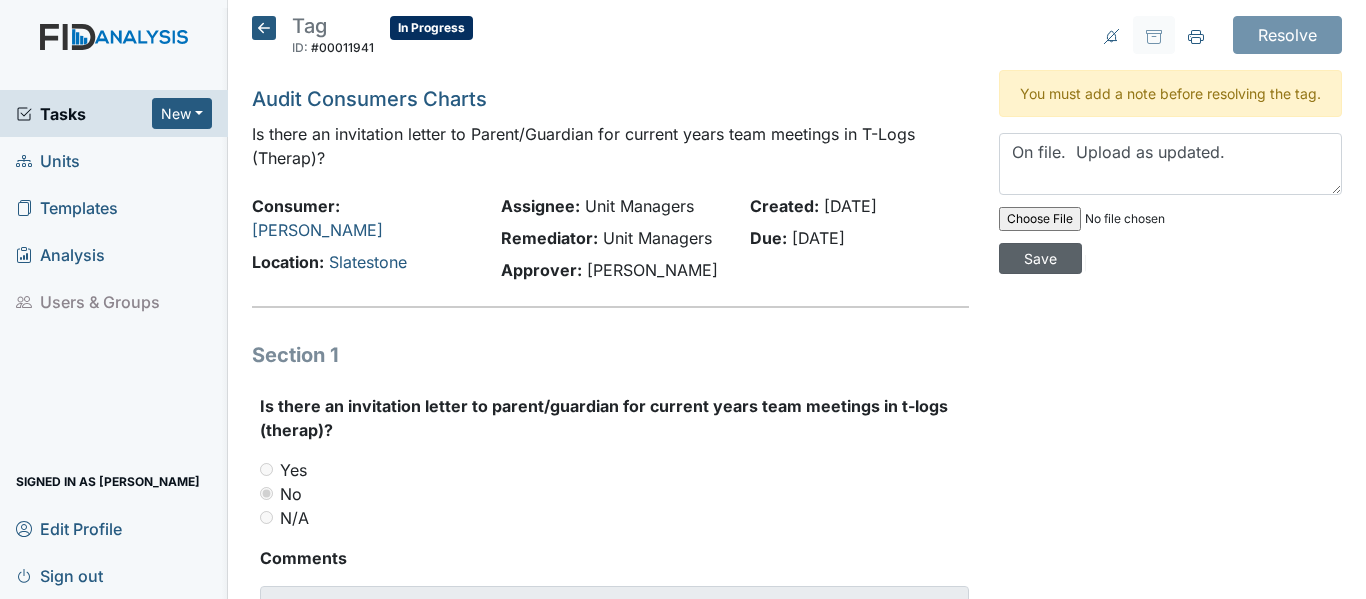type 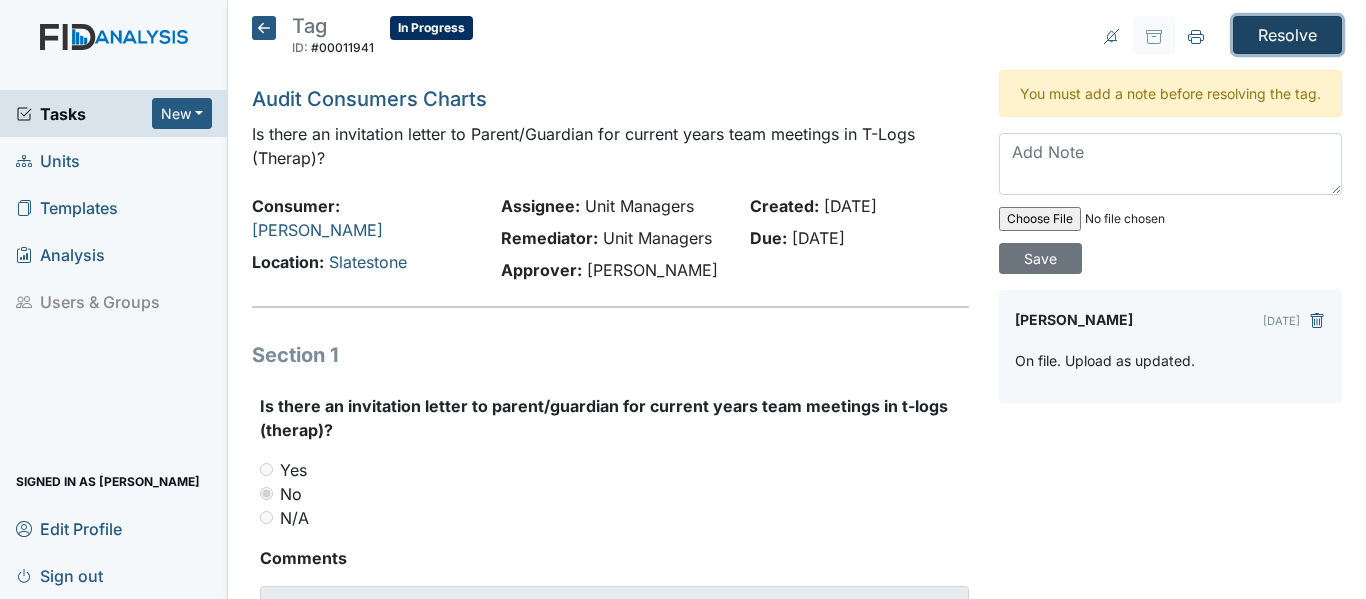 click on "Resolve" at bounding box center [1287, 35] 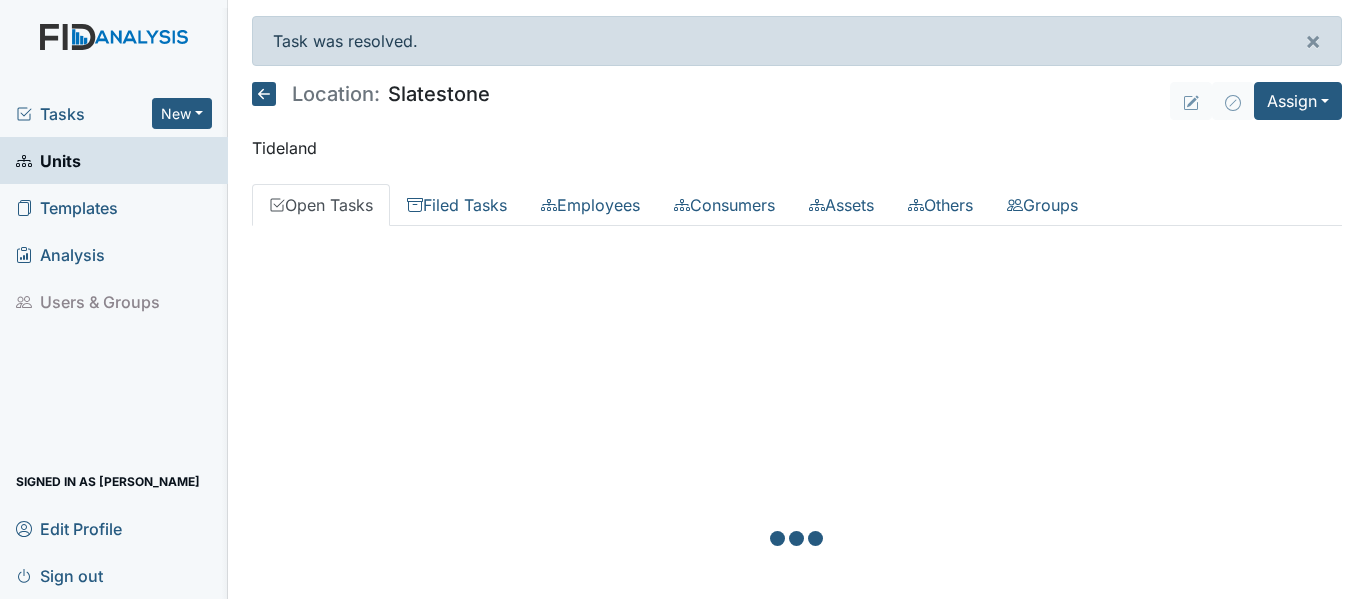 scroll, scrollTop: 0, scrollLeft: 0, axis: both 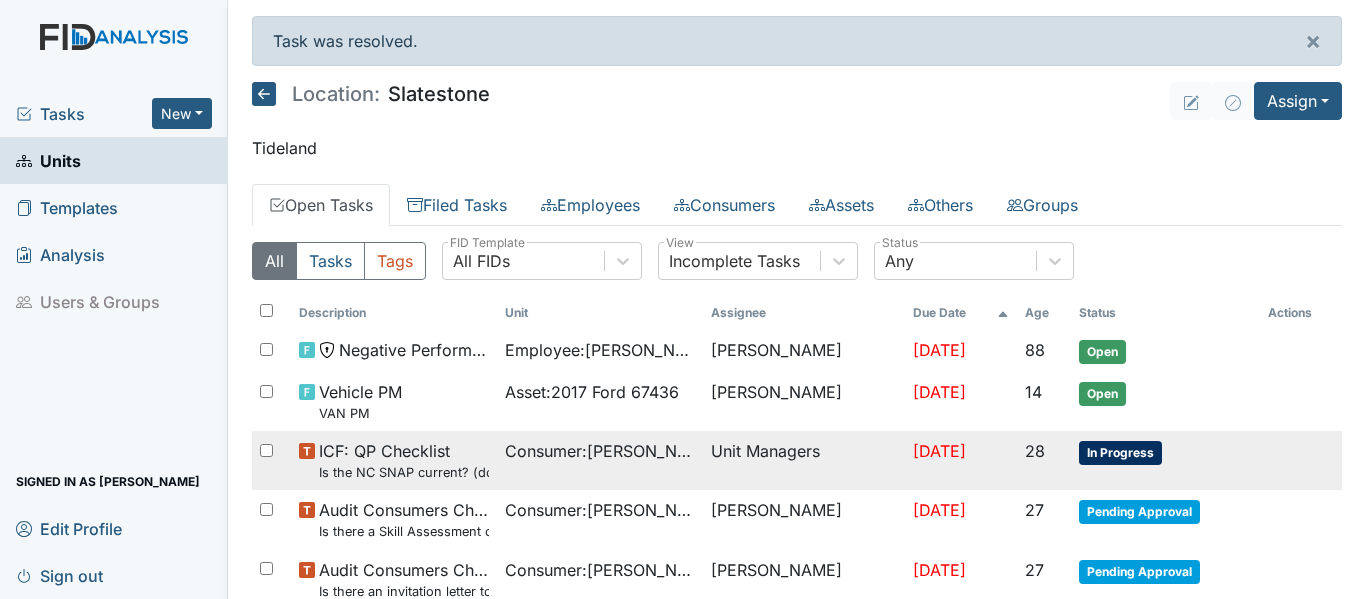 click on "In Progress" at bounding box center [1120, 453] 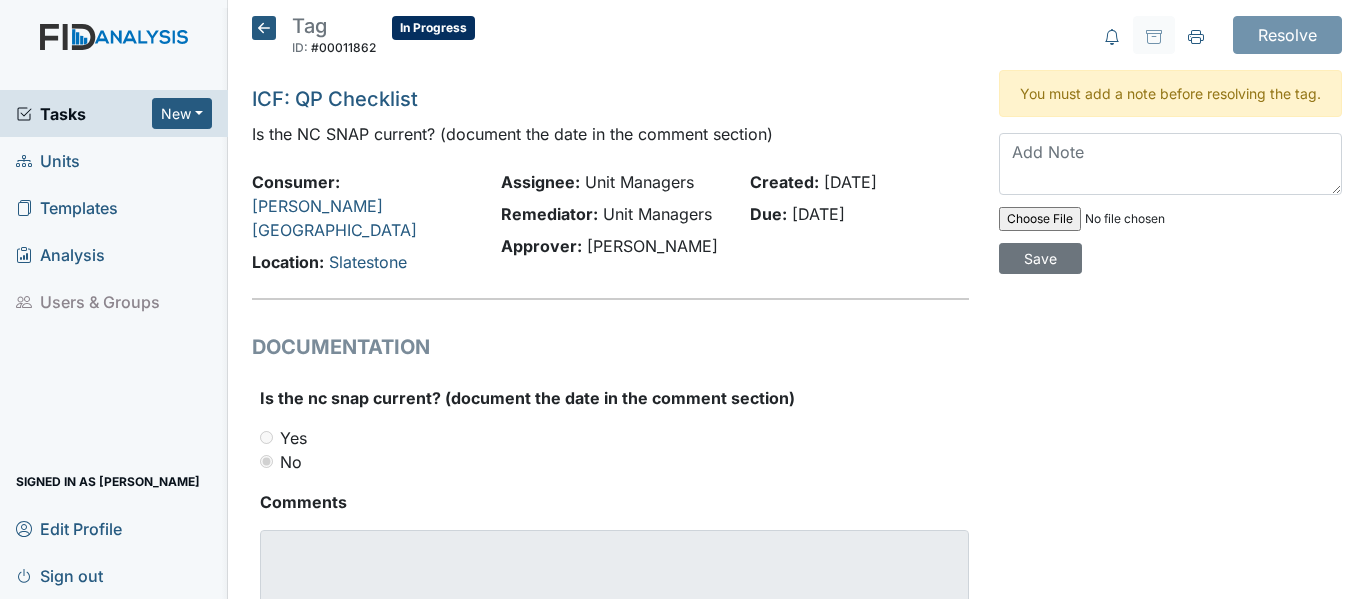 scroll, scrollTop: 0, scrollLeft: 0, axis: both 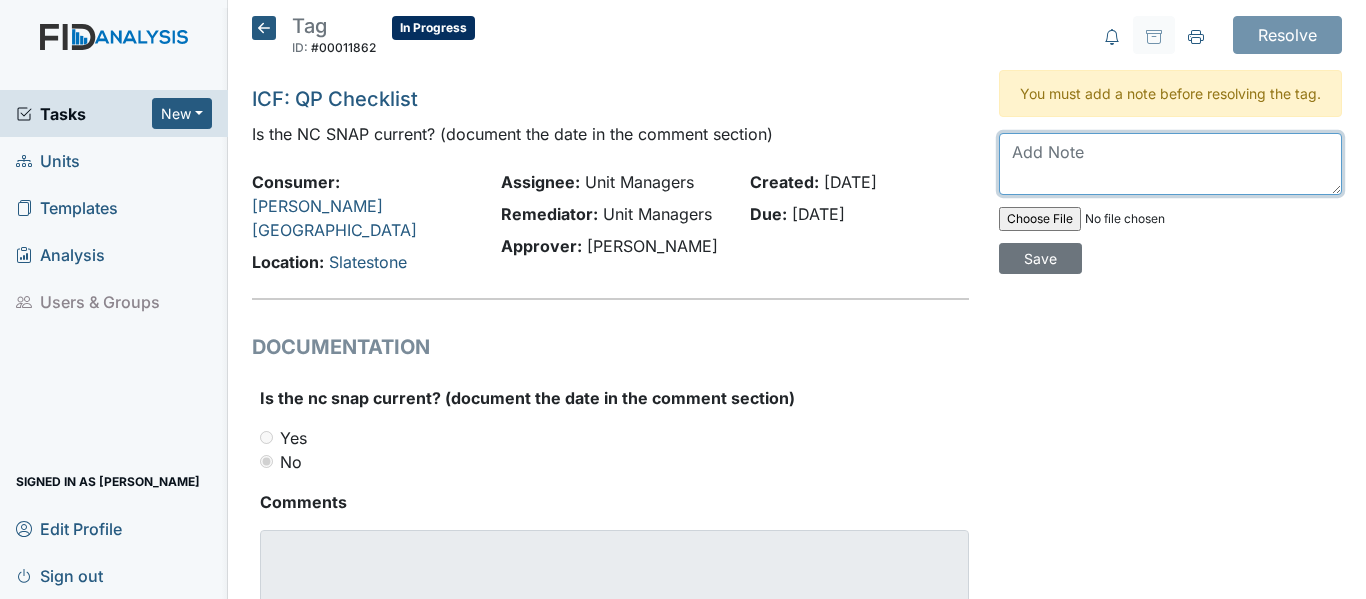 click at bounding box center [1170, 164] 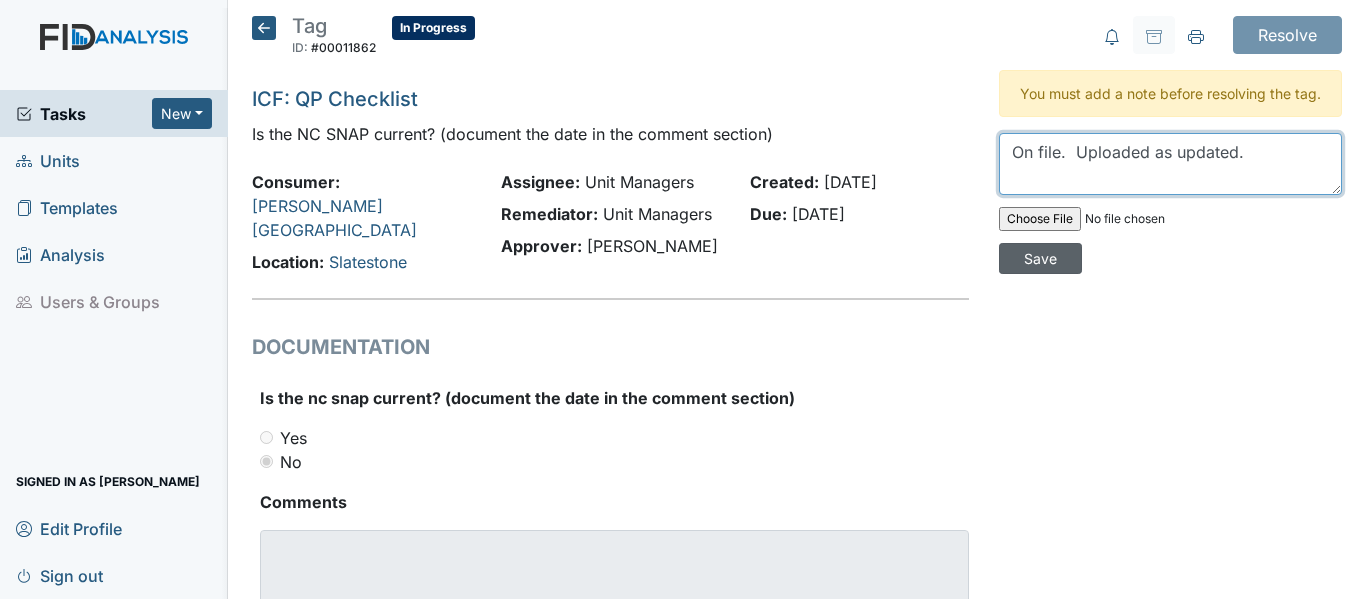 type on "On file.  Uploaded as updated." 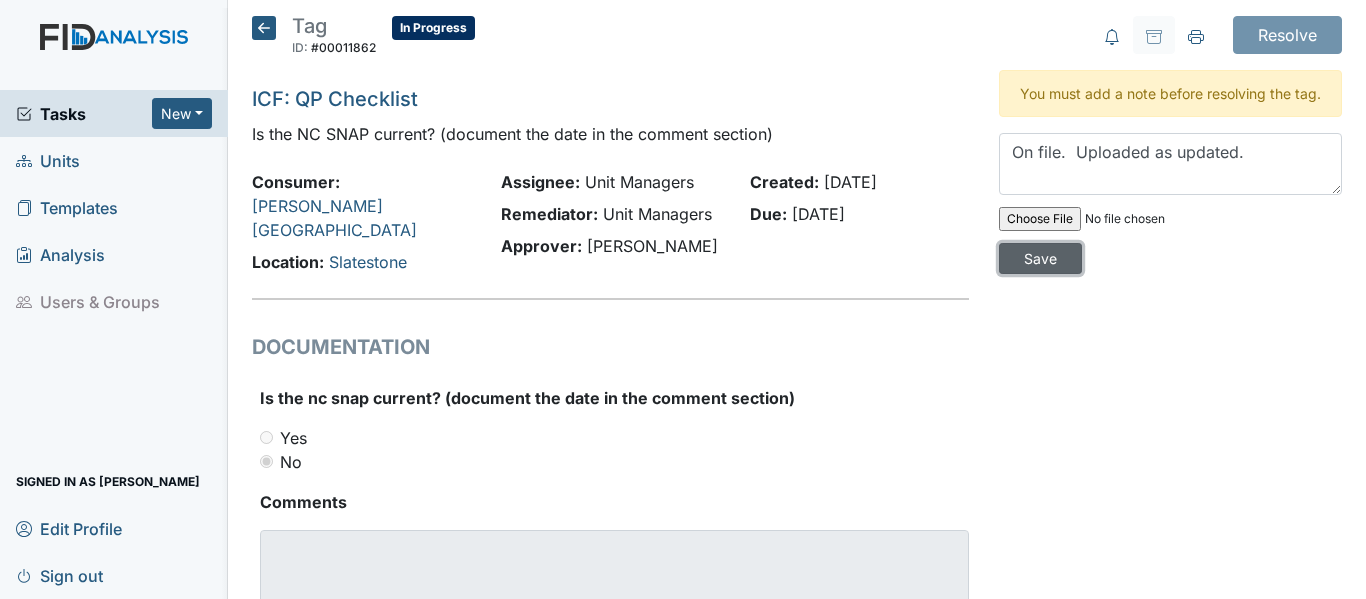 click on "Save" at bounding box center [1040, 258] 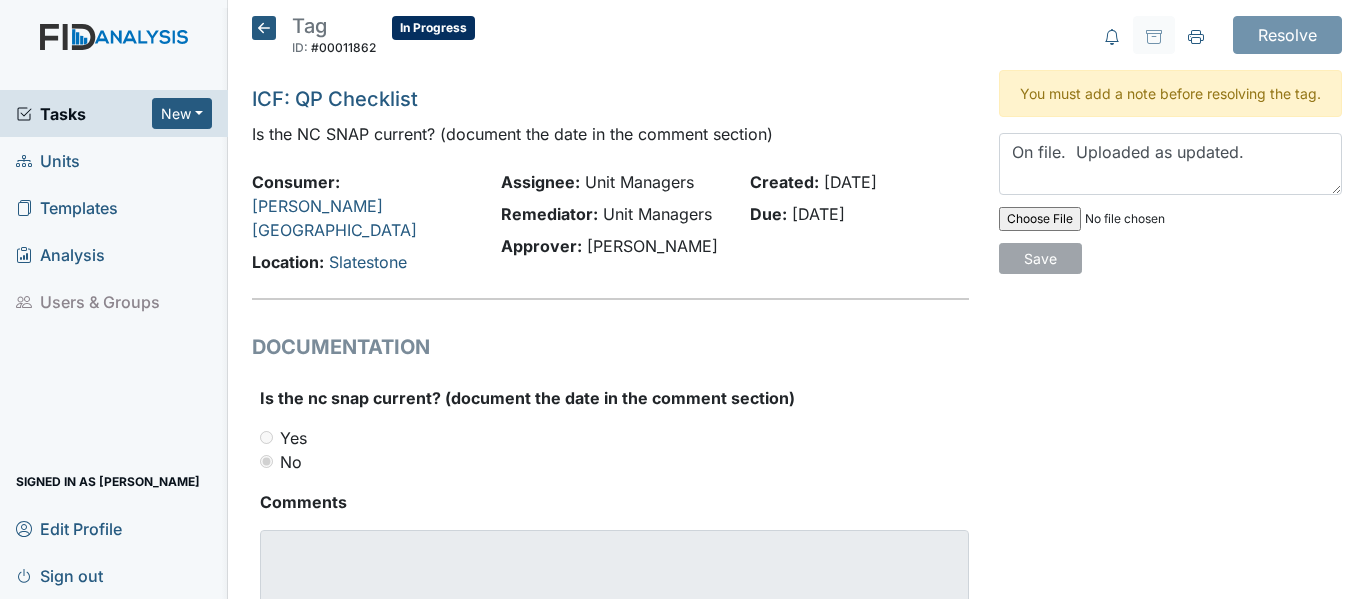 type 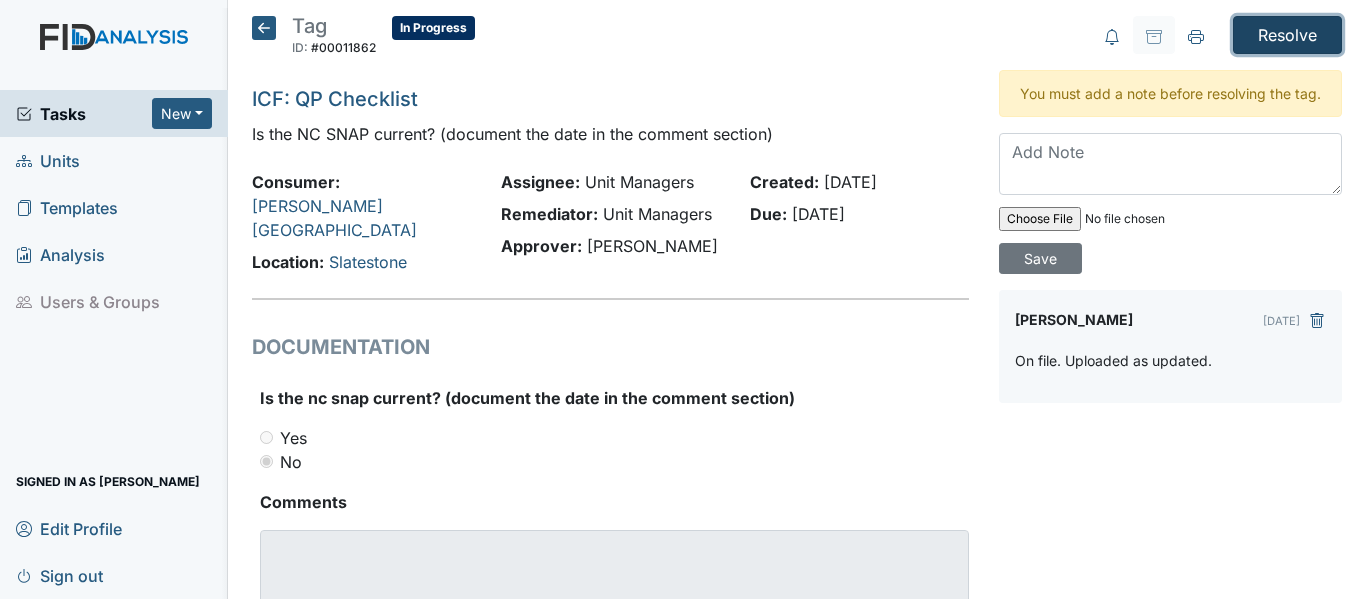 click on "Resolve" at bounding box center [1287, 35] 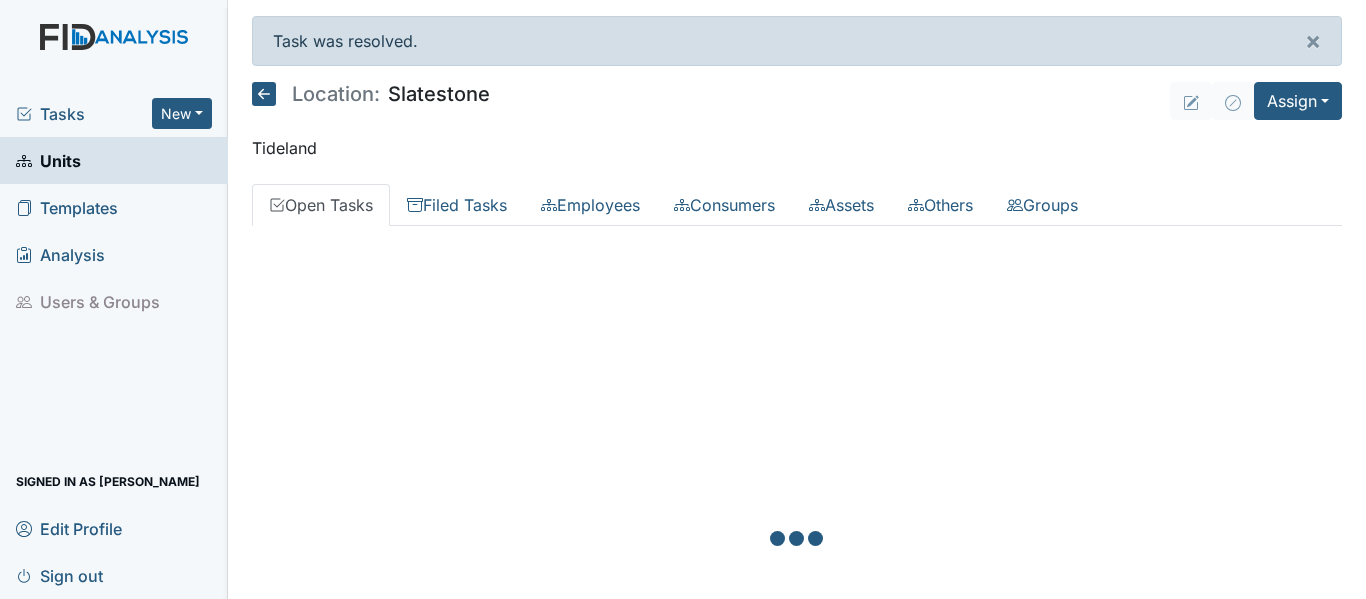 scroll, scrollTop: 0, scrollLeft: 0, axis: both 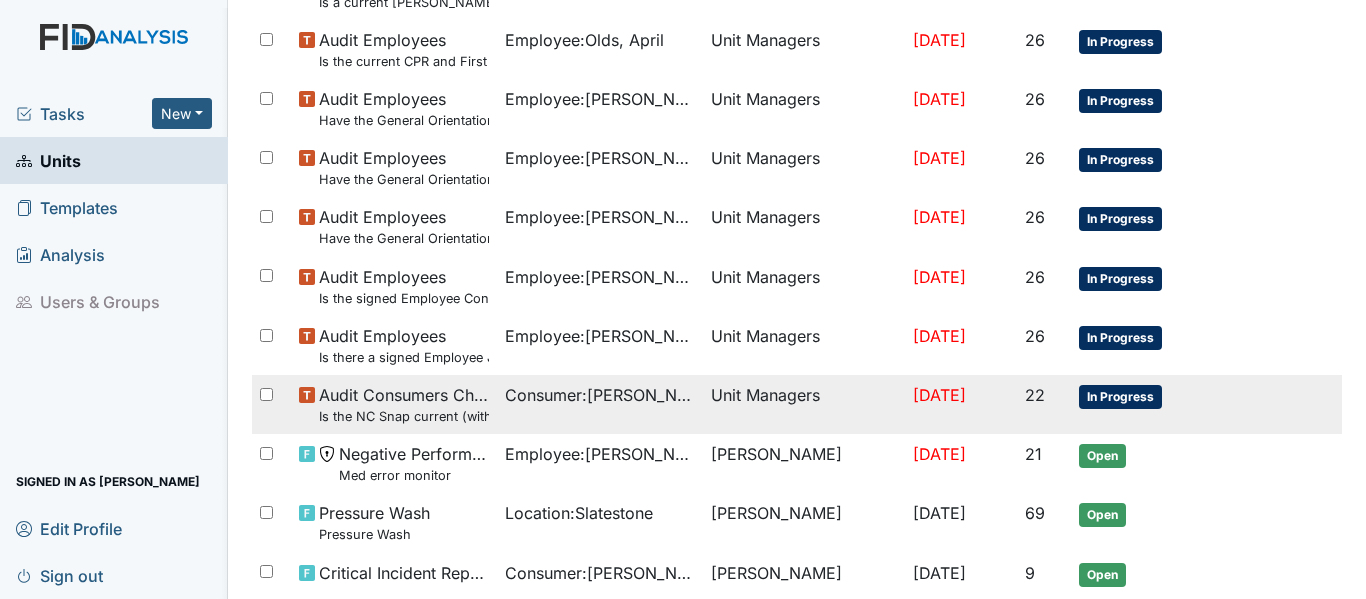 click on "In Progress" at bounding box center [1120, 397] 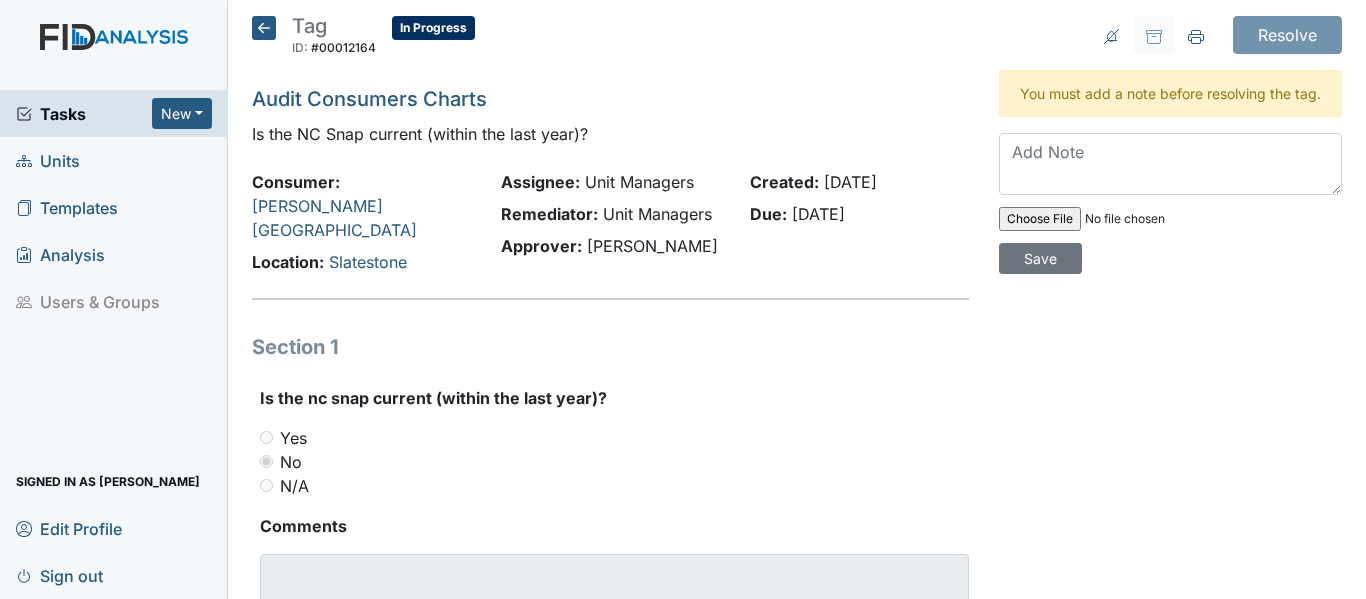 scroll, scrollTop: 0, scrollLeft: 0, axis: both 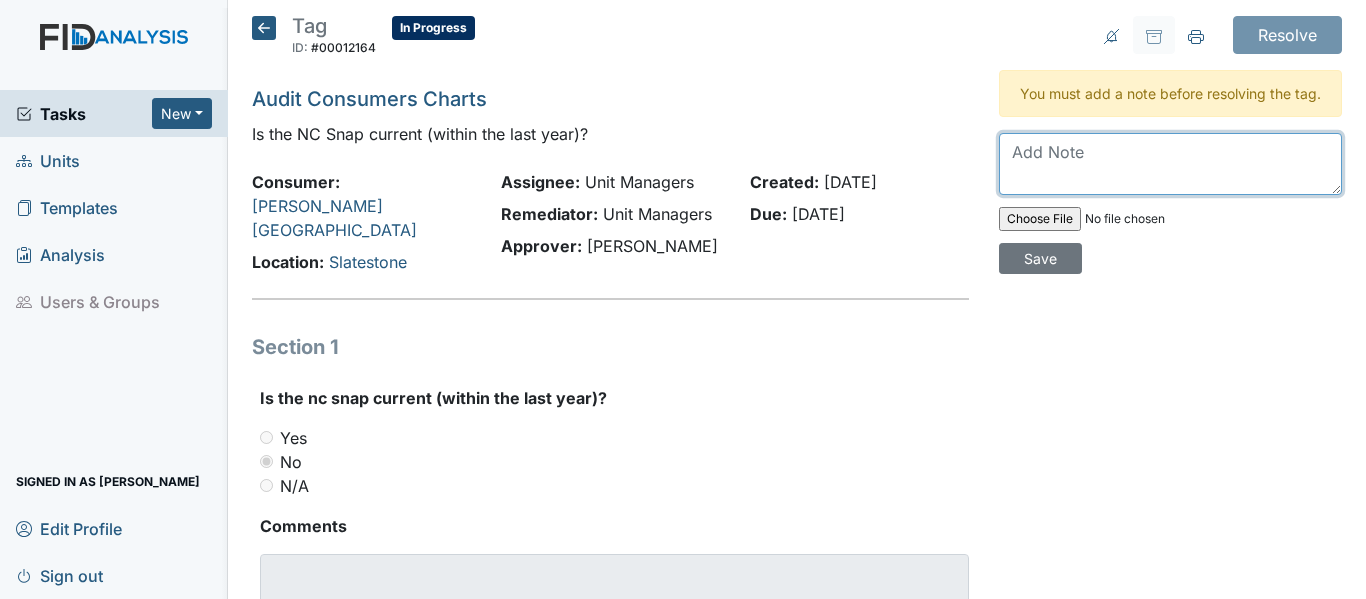 click at bounding box center (1170, 164) 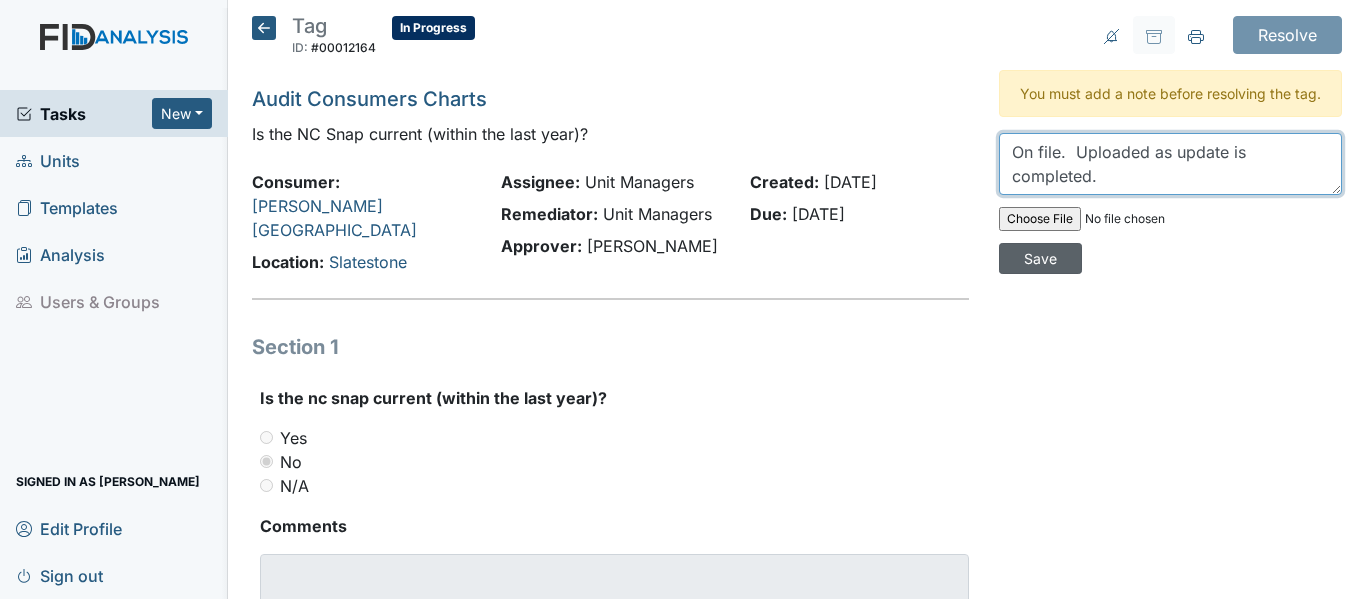 type on "On file.  Uploaded as update is completed." 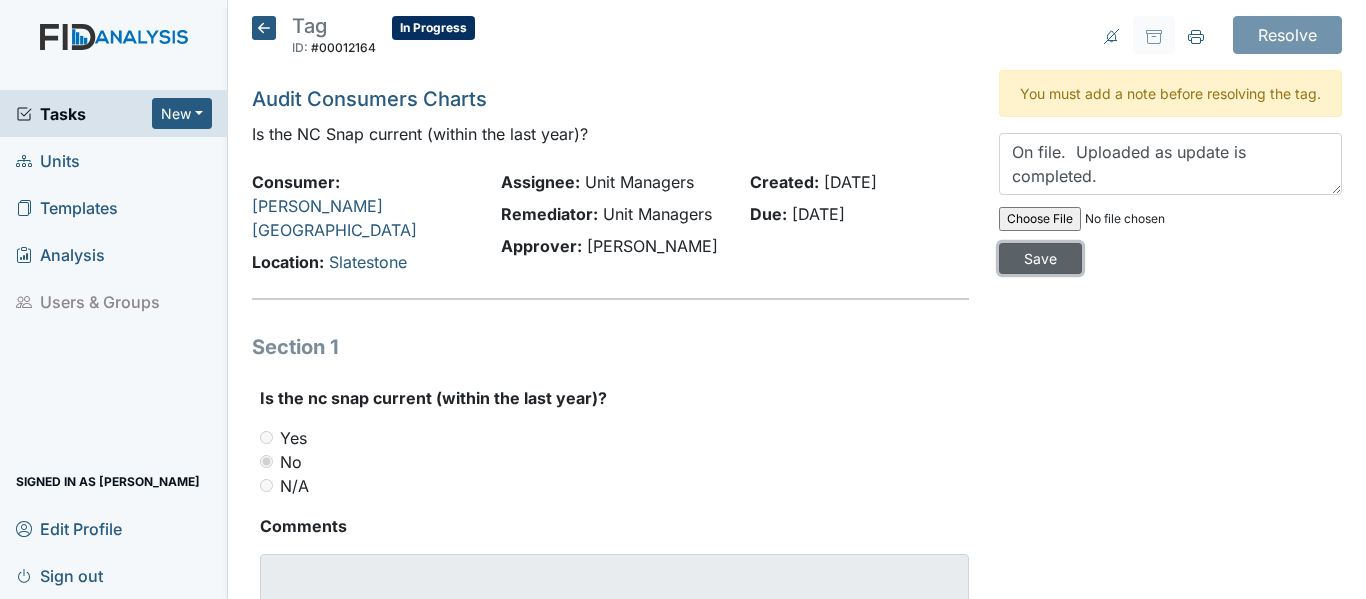 click on "Save" at bounding box center (1040, 258) 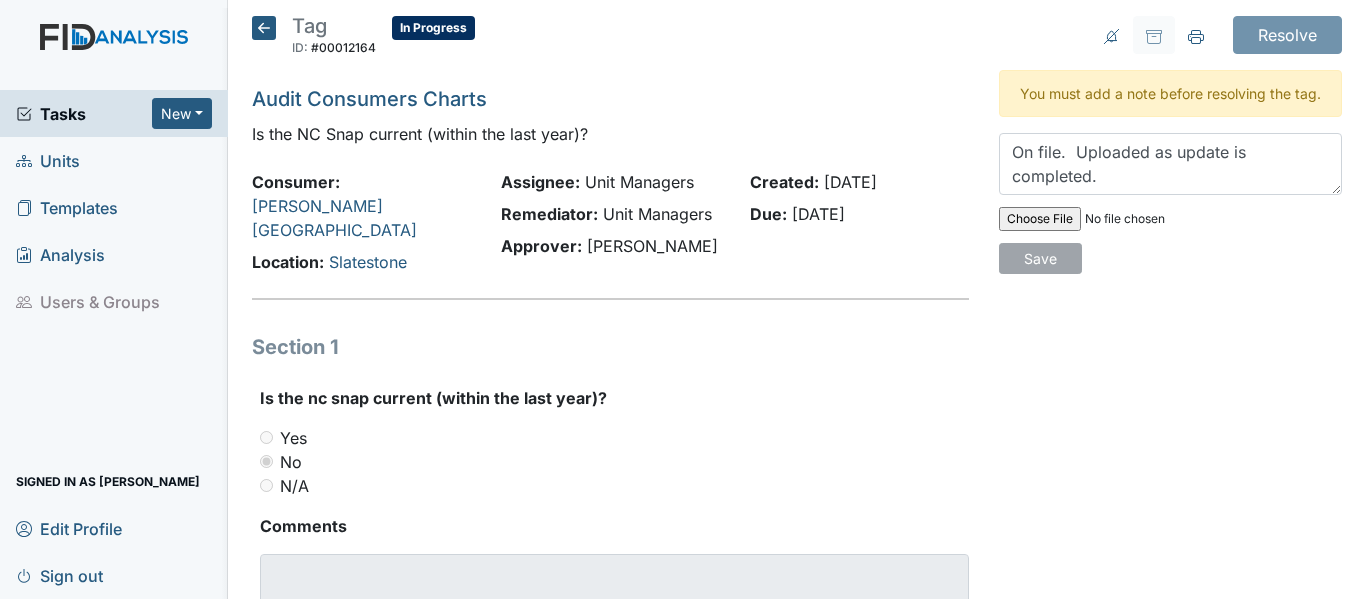 type 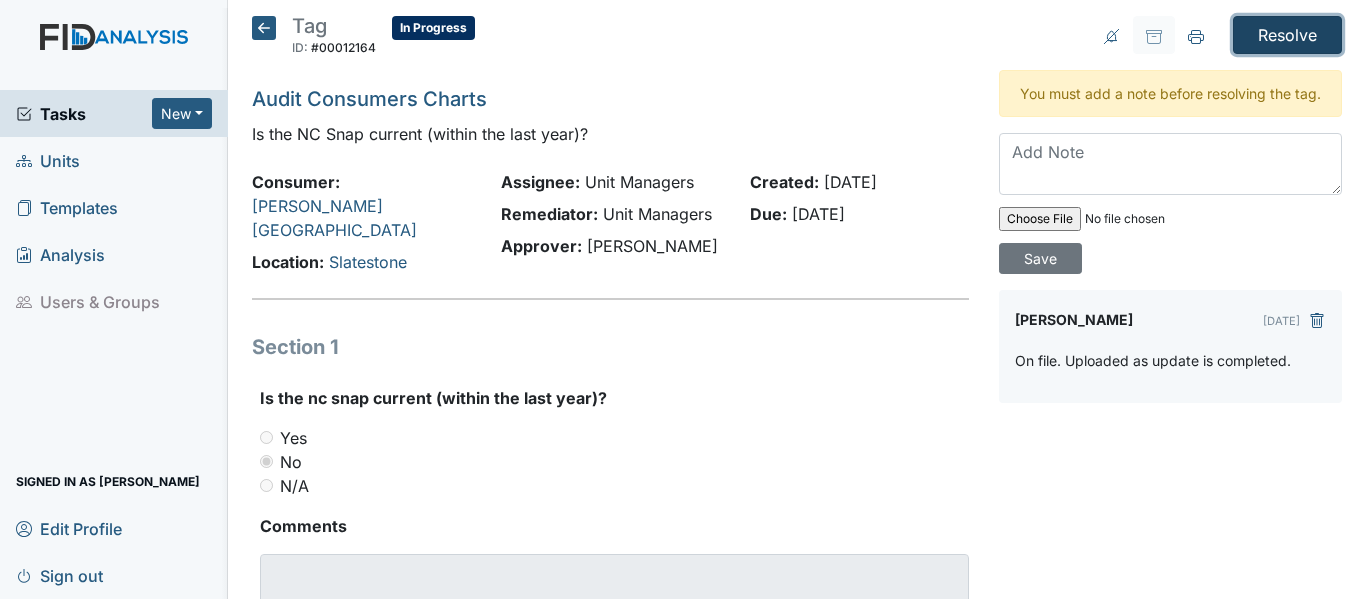 click on "Resolve" at bounding box center [1287, 35] 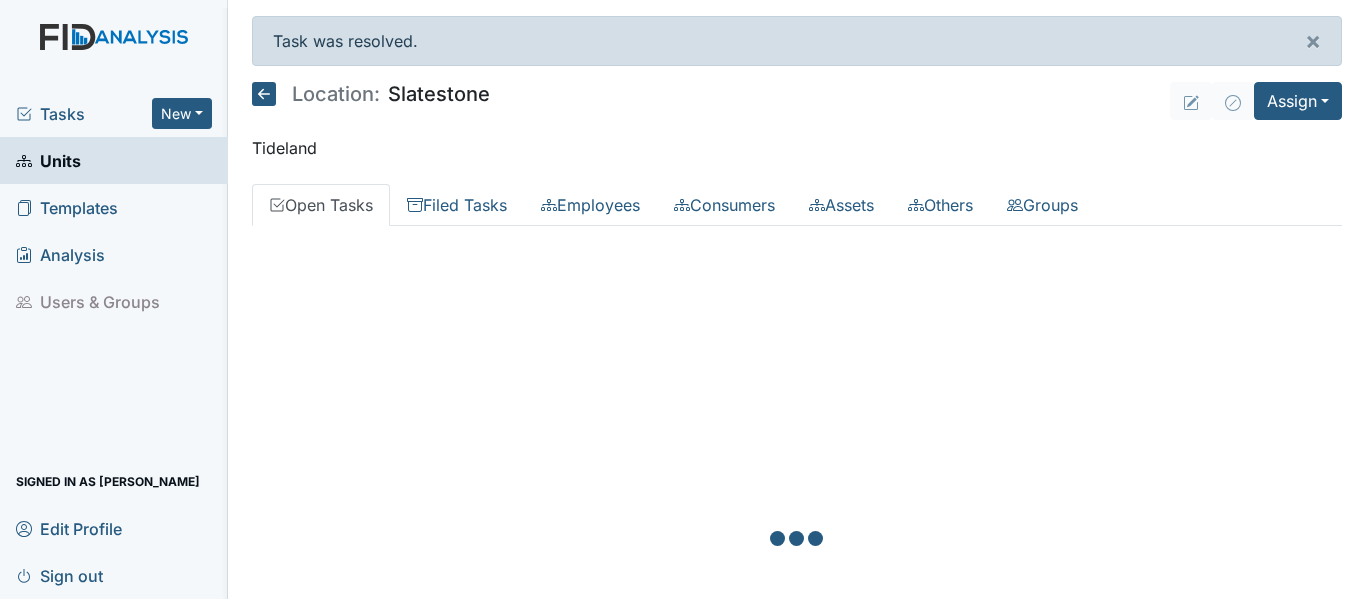 scroll, scrollTop: 0, scrollLeft: 0, axis: both 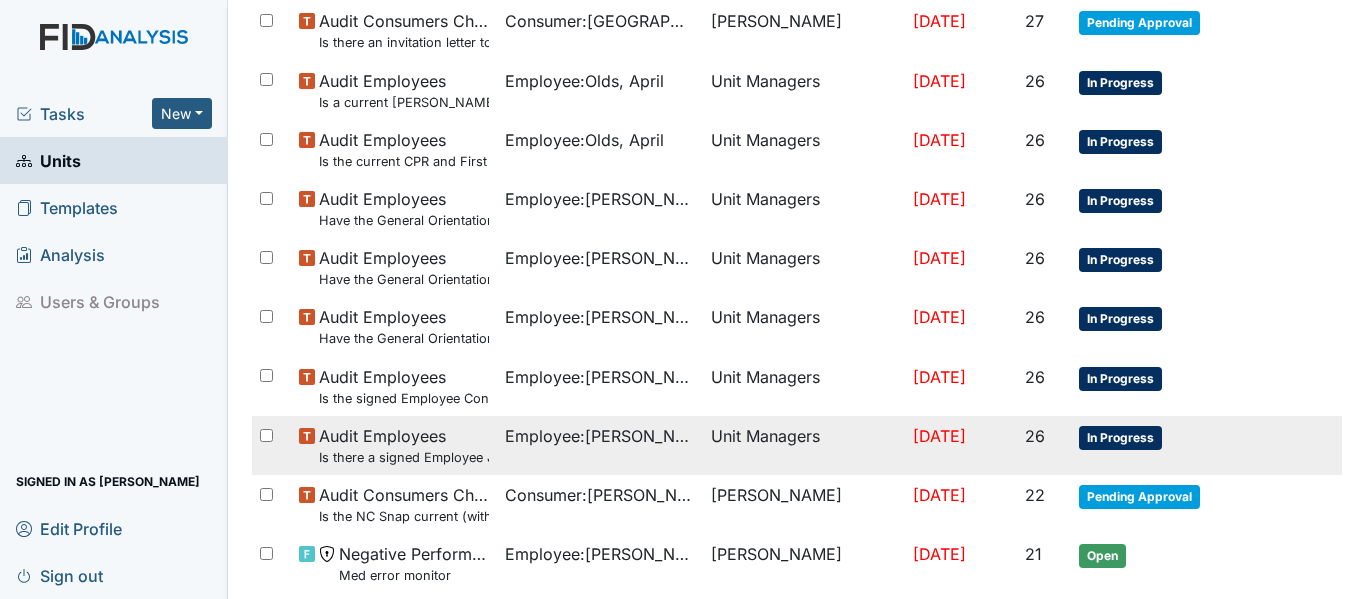 click on "In Progress" at bounding box center [1120, 438] 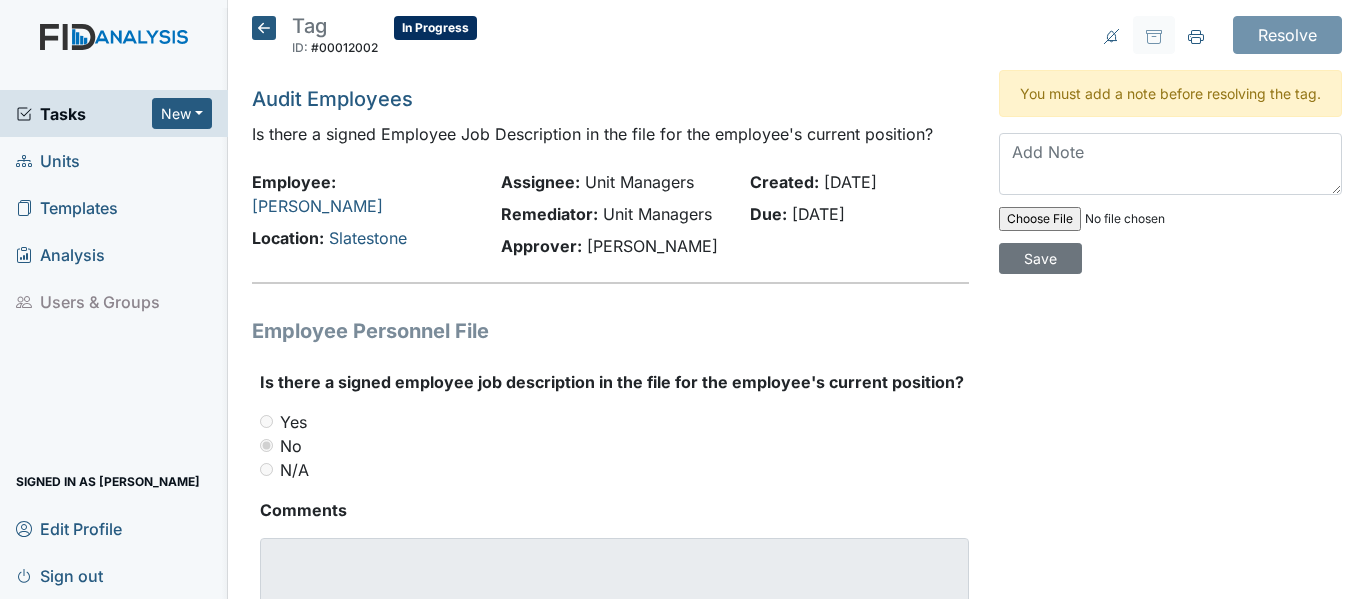 scroll, scrollTop: 0, scrollLeft: 0, axis: both 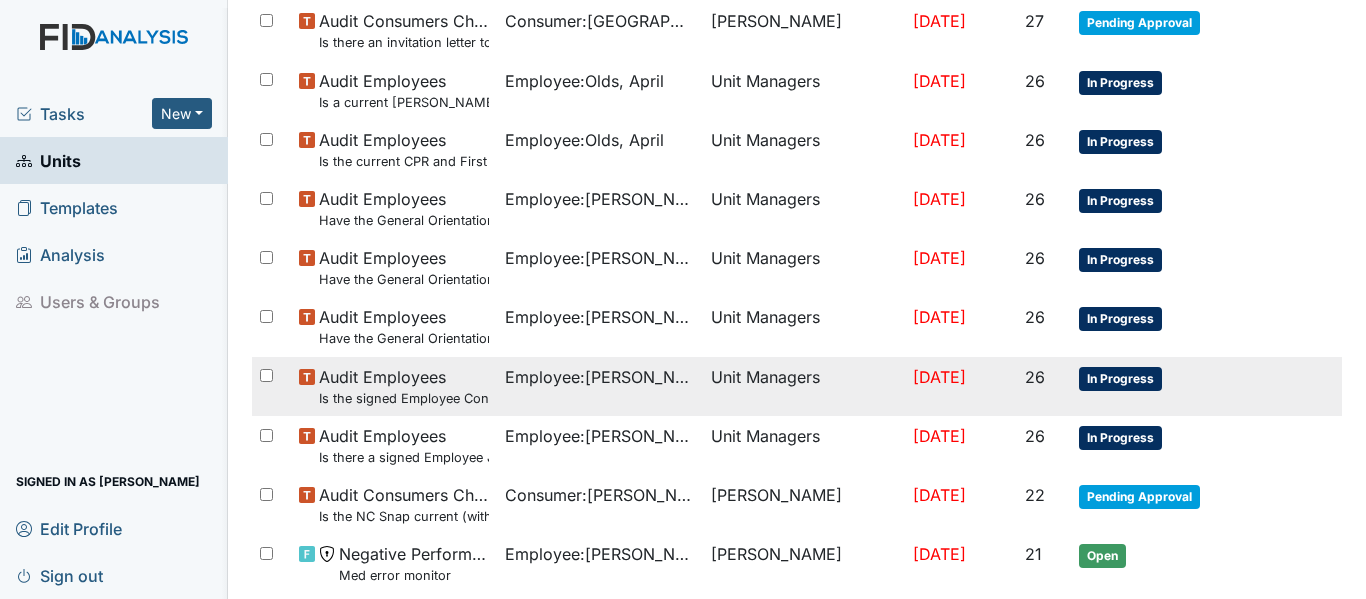 click on "In Progress" at bounding box center (1120, 379) 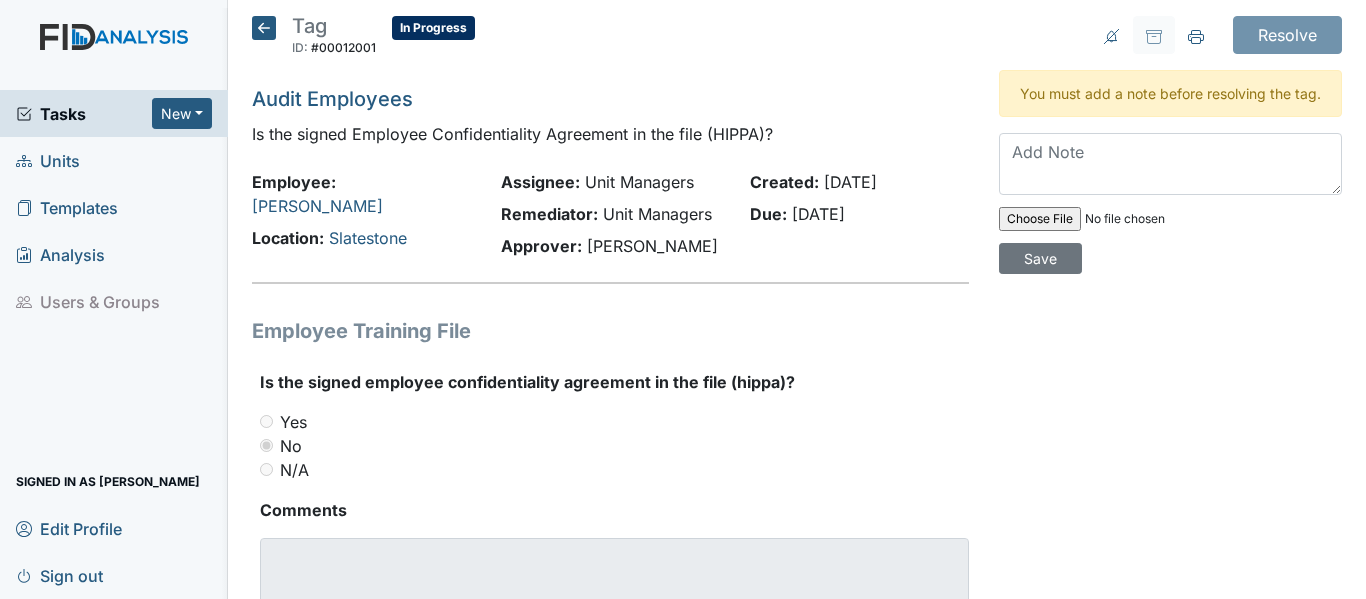 scroll, scrollTop: 0, scrollLeft: 0, axis: both 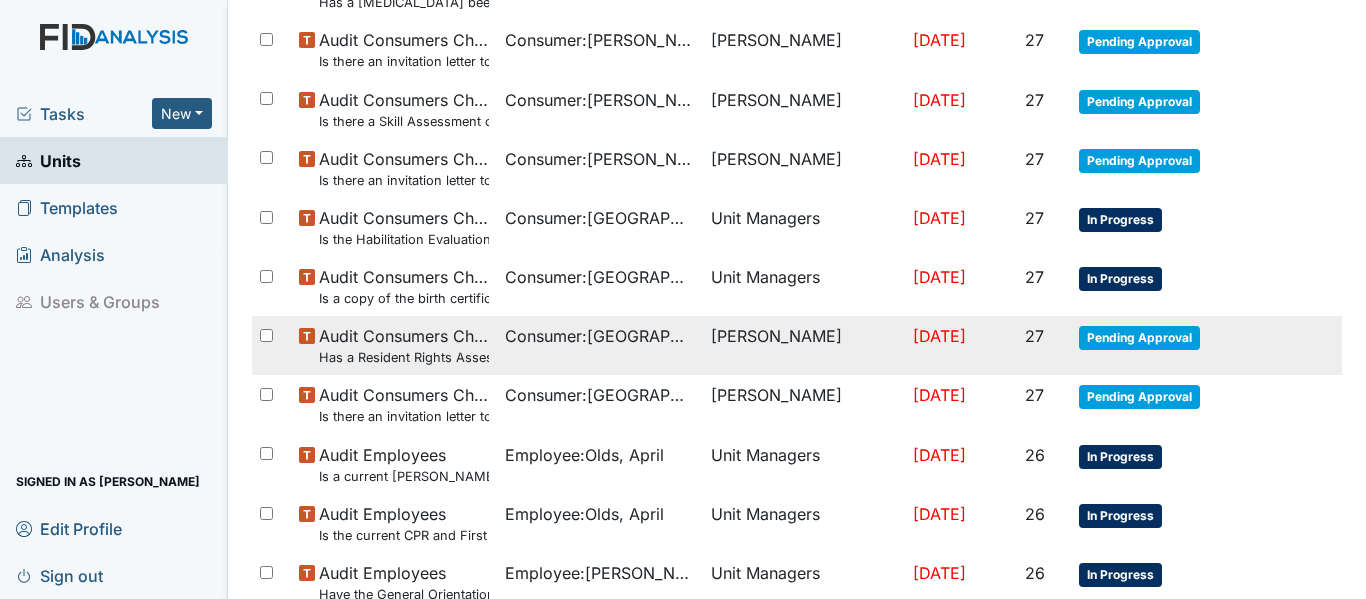 click on "Pending Approval" at bounding box center (1139, 338) 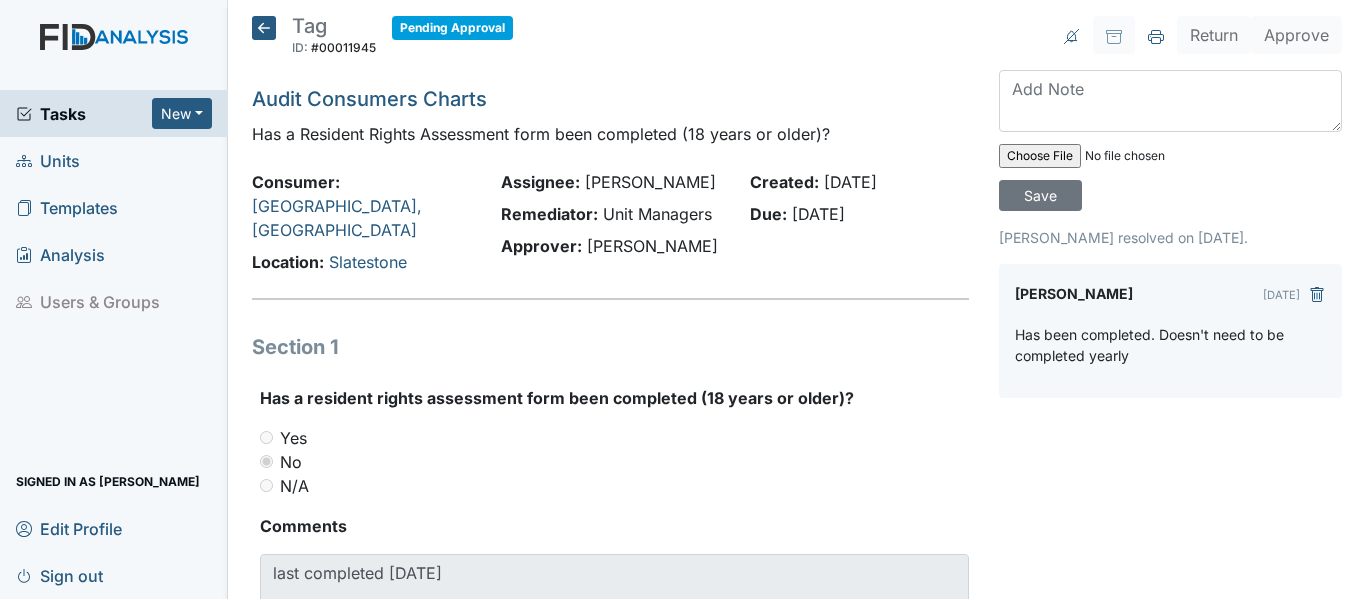 scroll, scrollTop: 0, scrollLeft: 0, axis: both 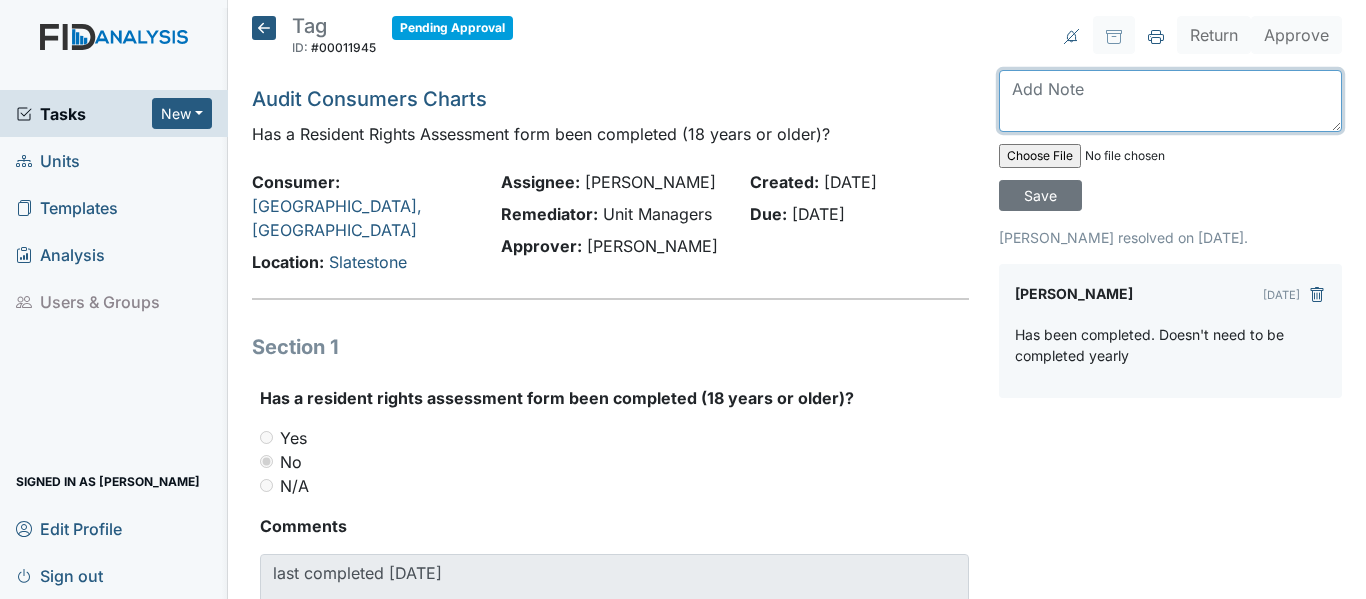 click at bounding box center [1170, 101] 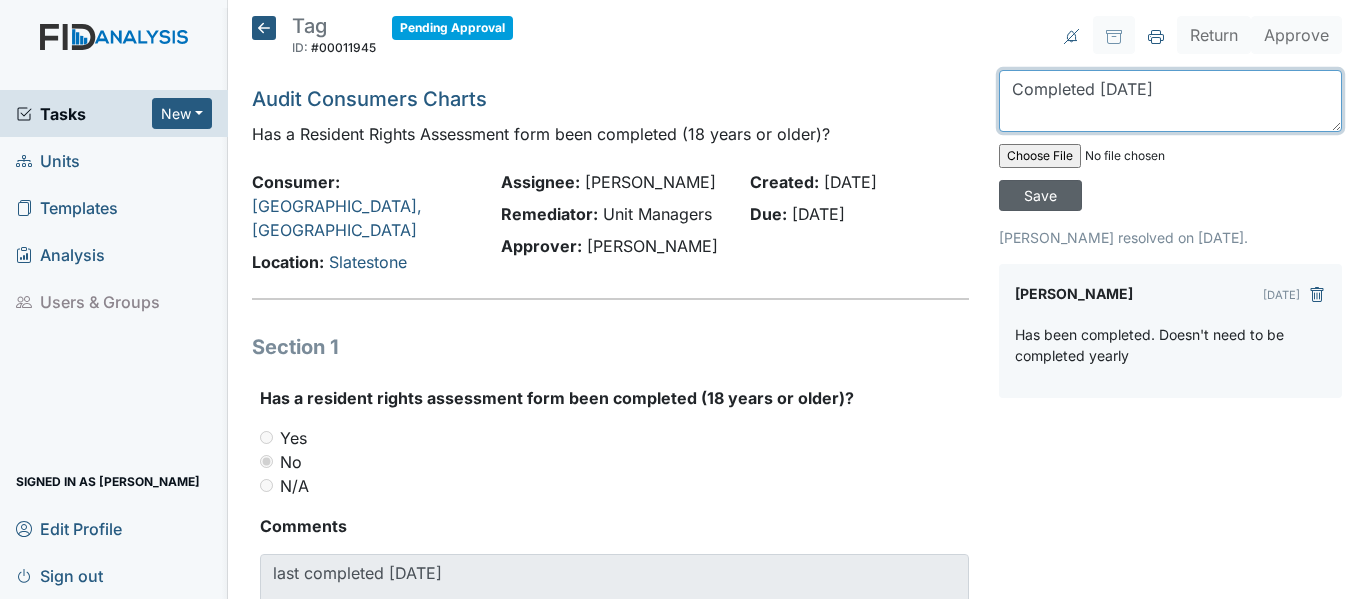 type on "Completed 1-18-11" 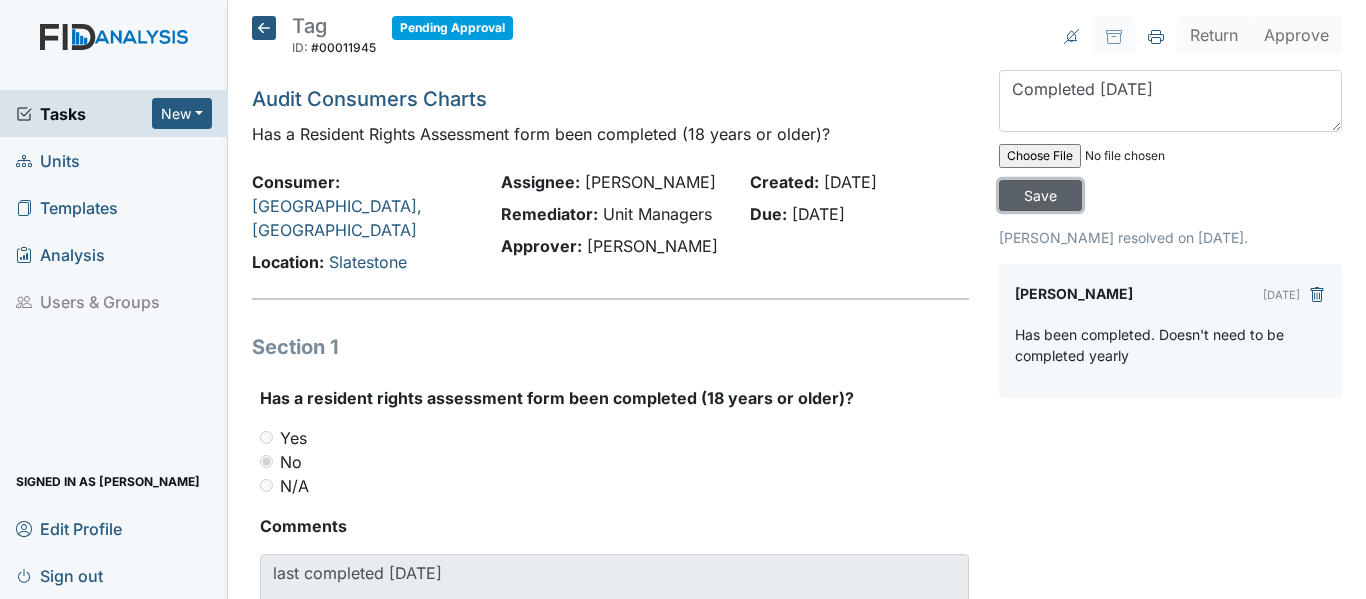 click on "Save" at bounding box center [1040, 195] 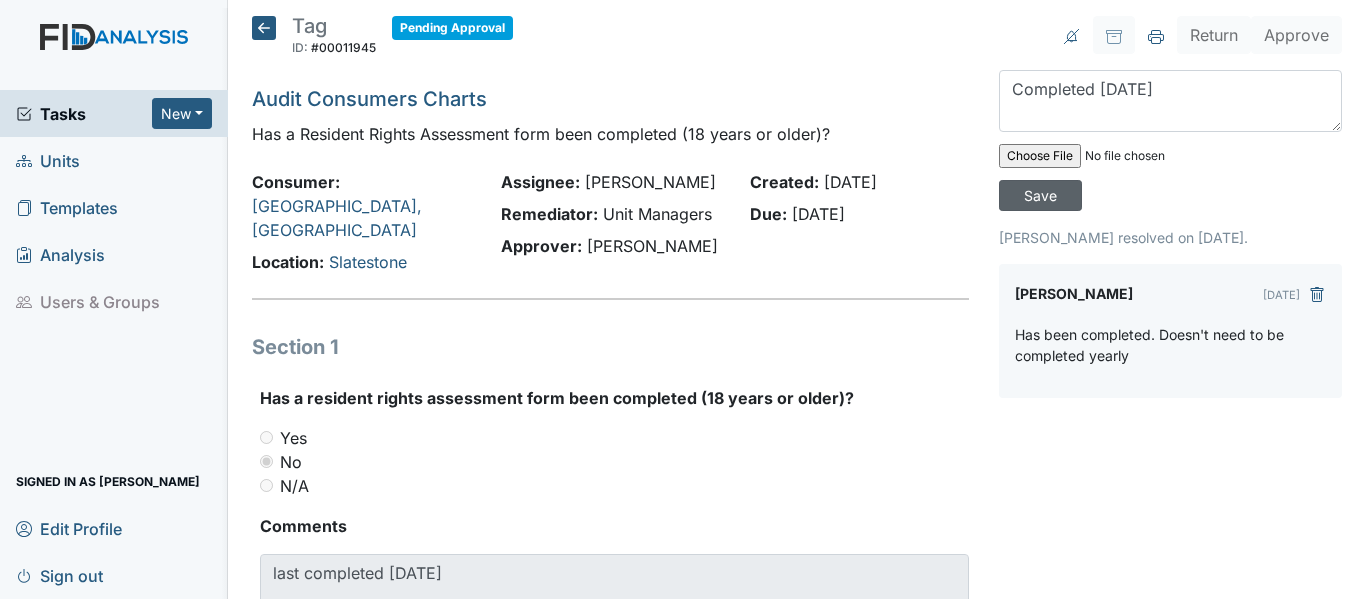 type 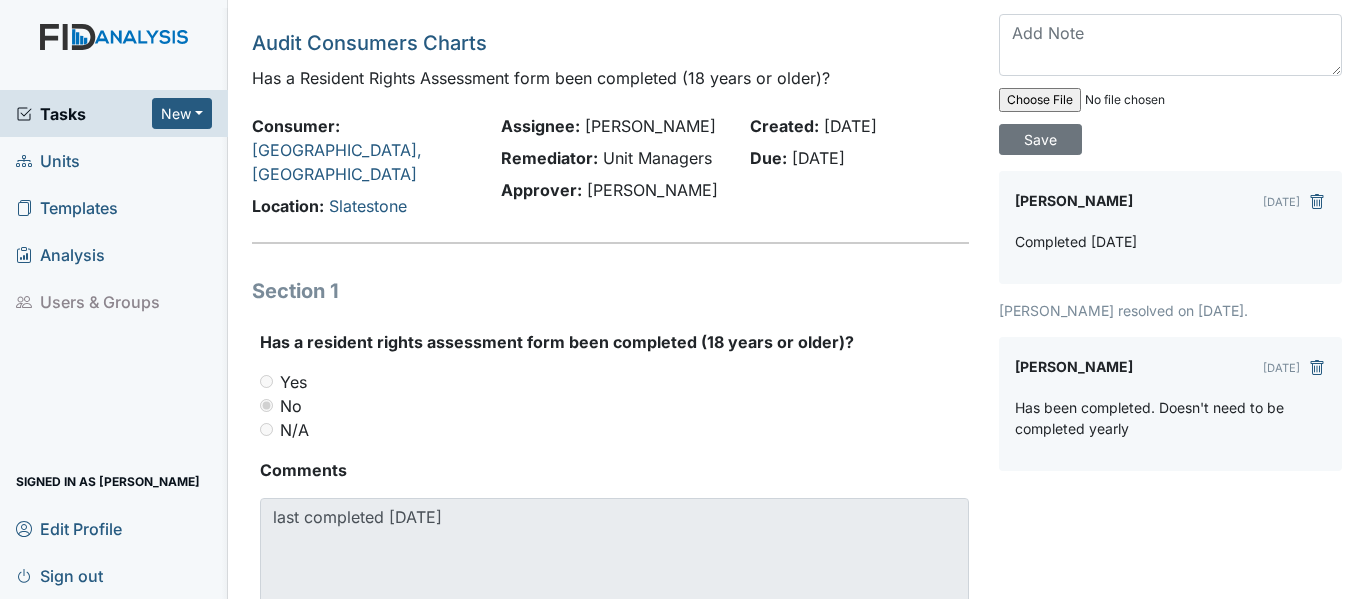 scroll, scrollTop: 0, scrollLeft: 0, axis: both 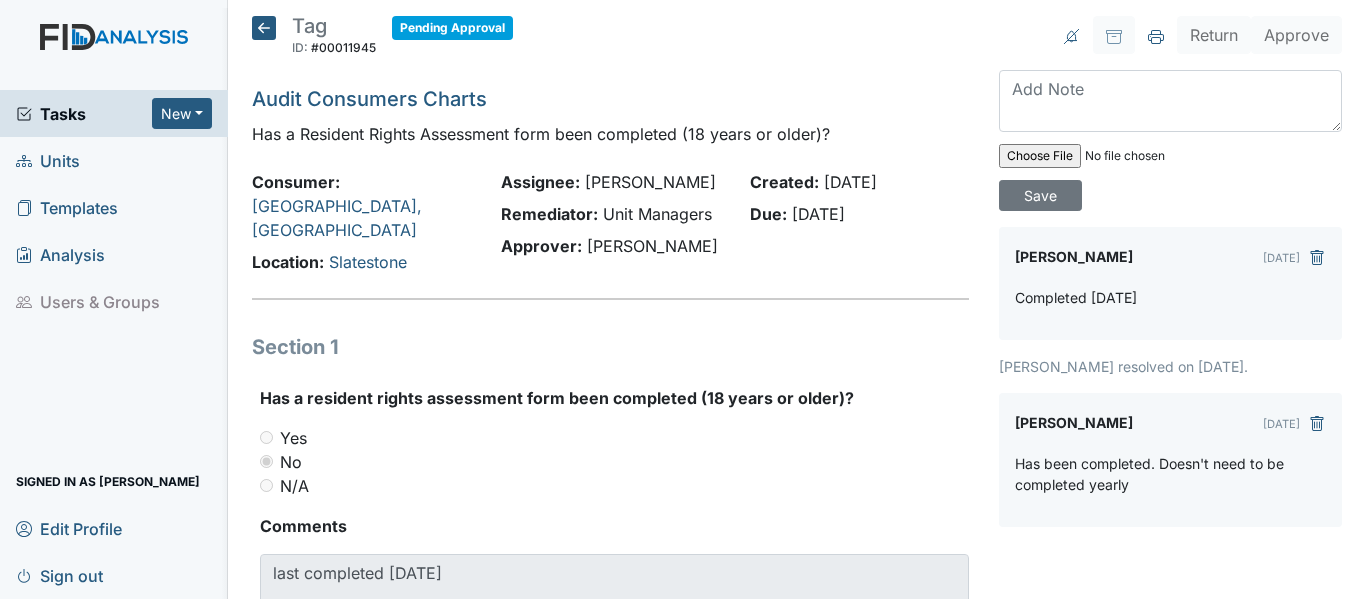 click 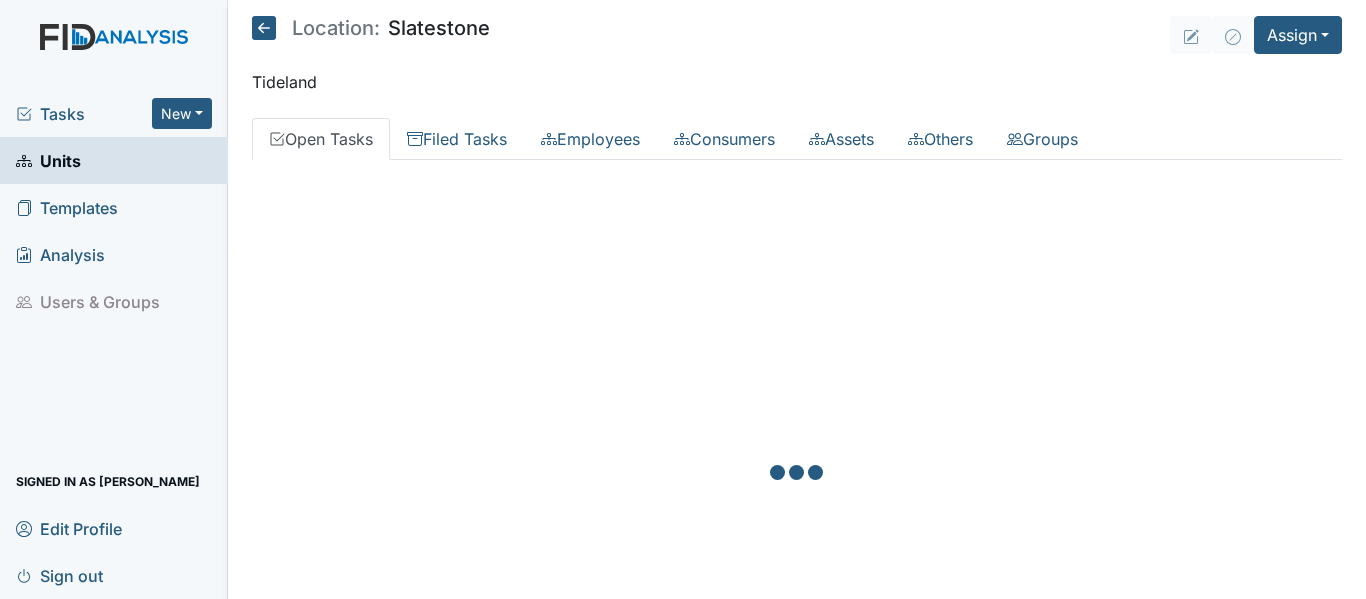 scroll, scrollTop: 0, scrollLeft: 0, axis: both 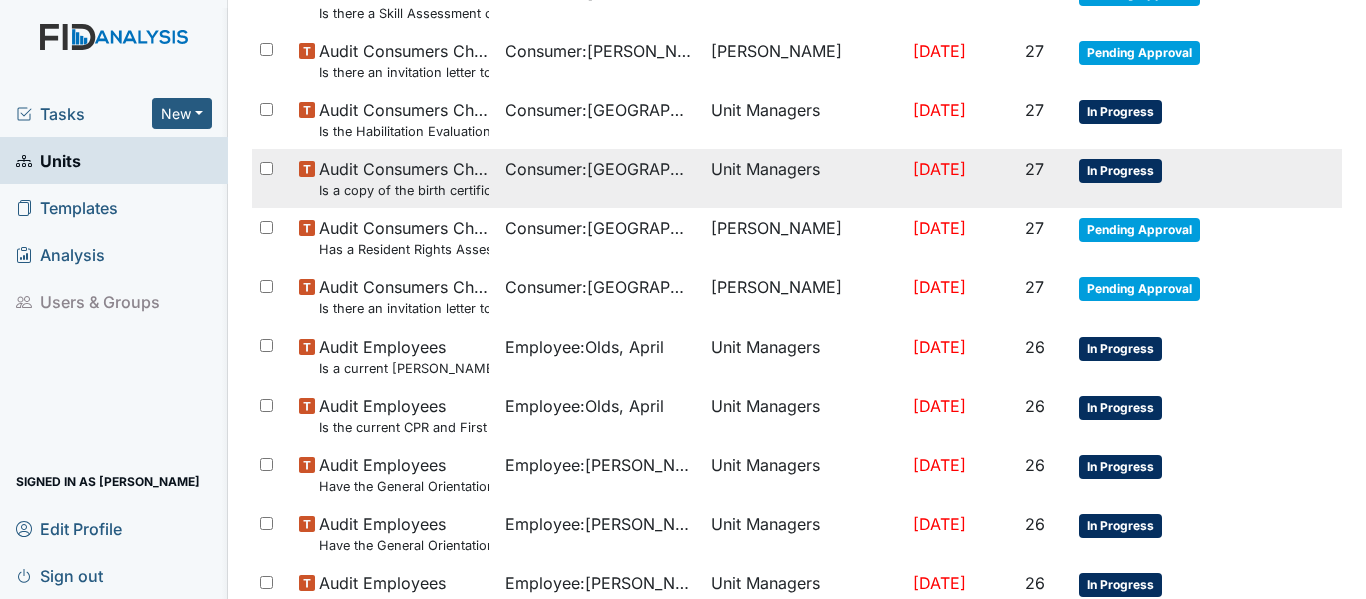 click on "In Progress" at bounding box center [1120, 171] 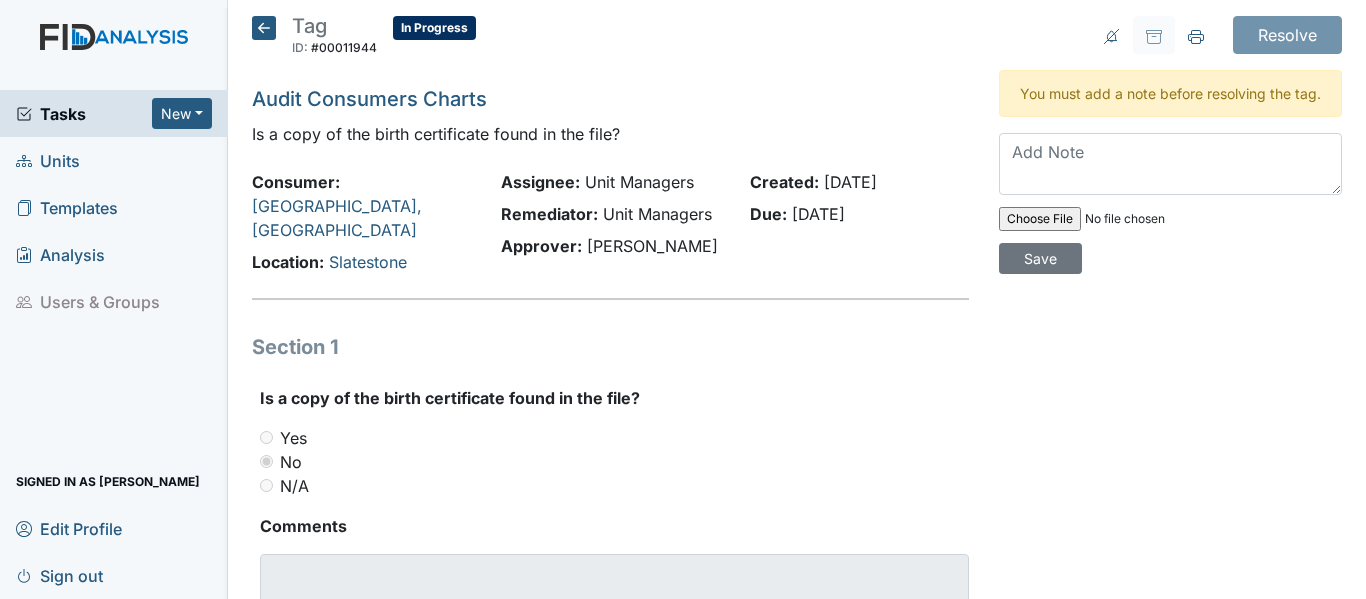 scroll, scrollTop: 0, scrollLeft: 0, axis: both 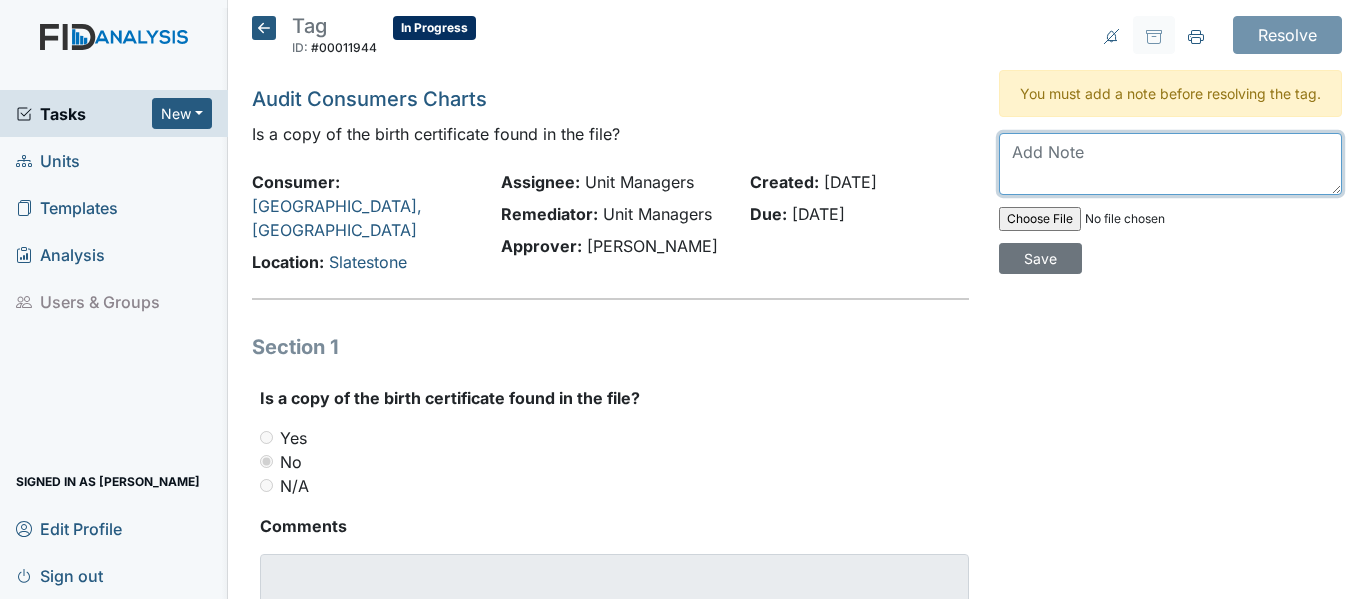 click at bounding box center [1170, 164] 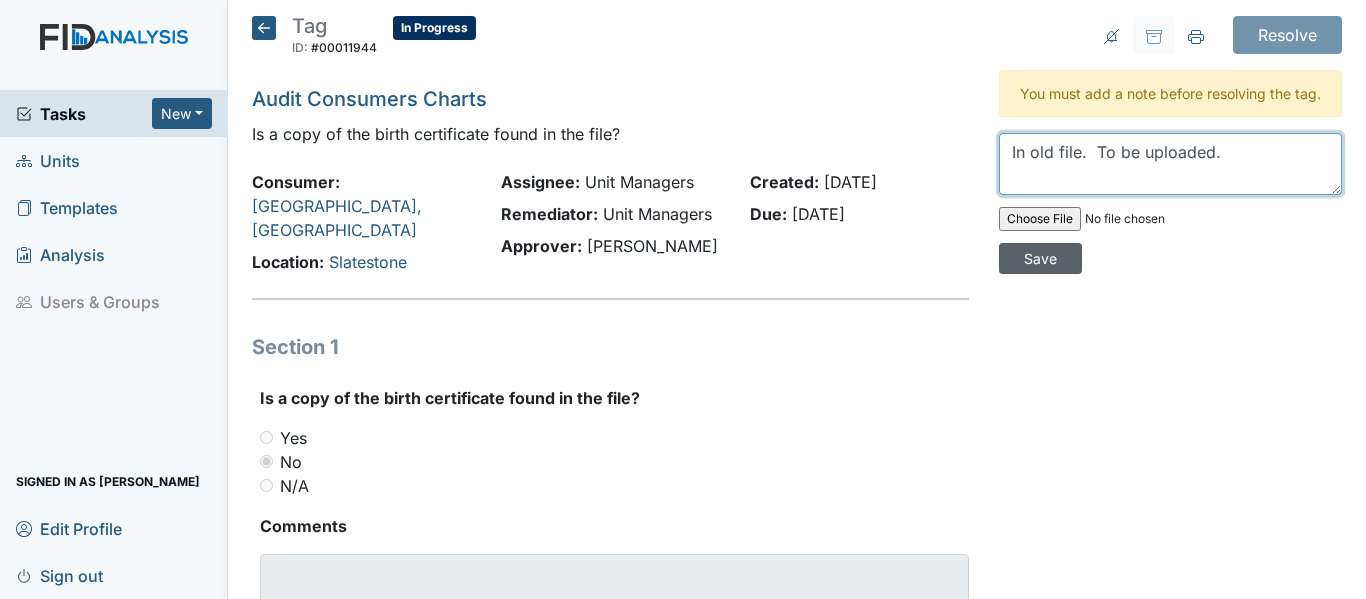 type on "In old file.  To be uploaded." 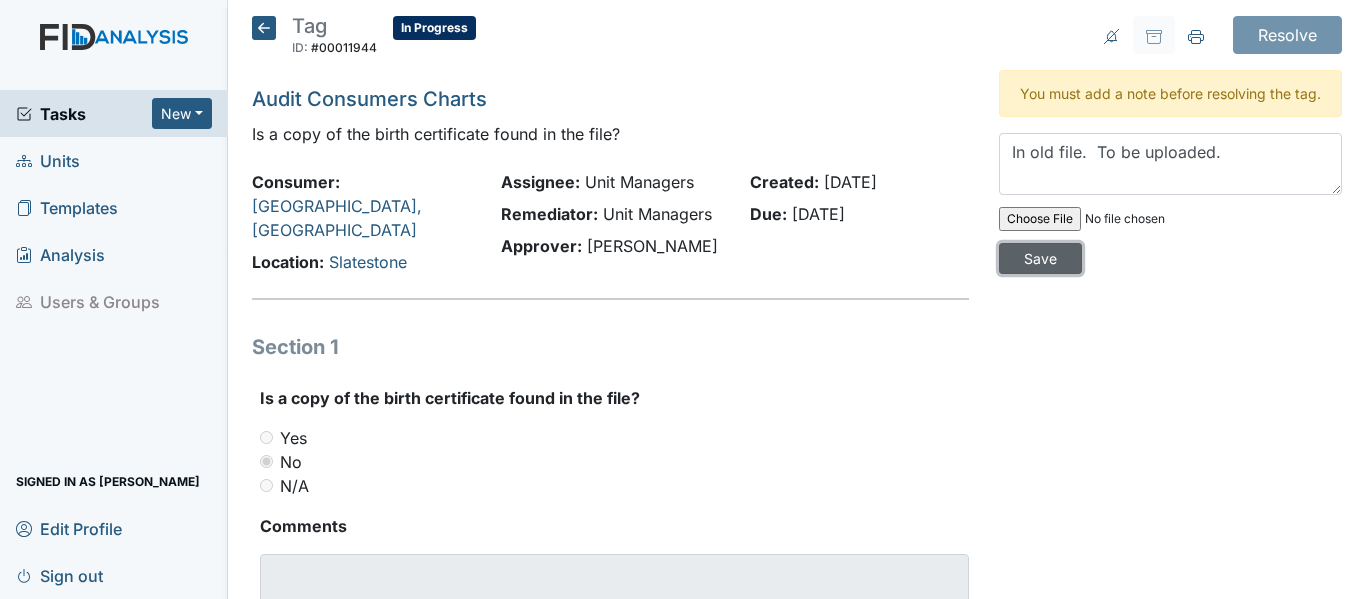 click on "Save" at bounding box center (1040, 258) 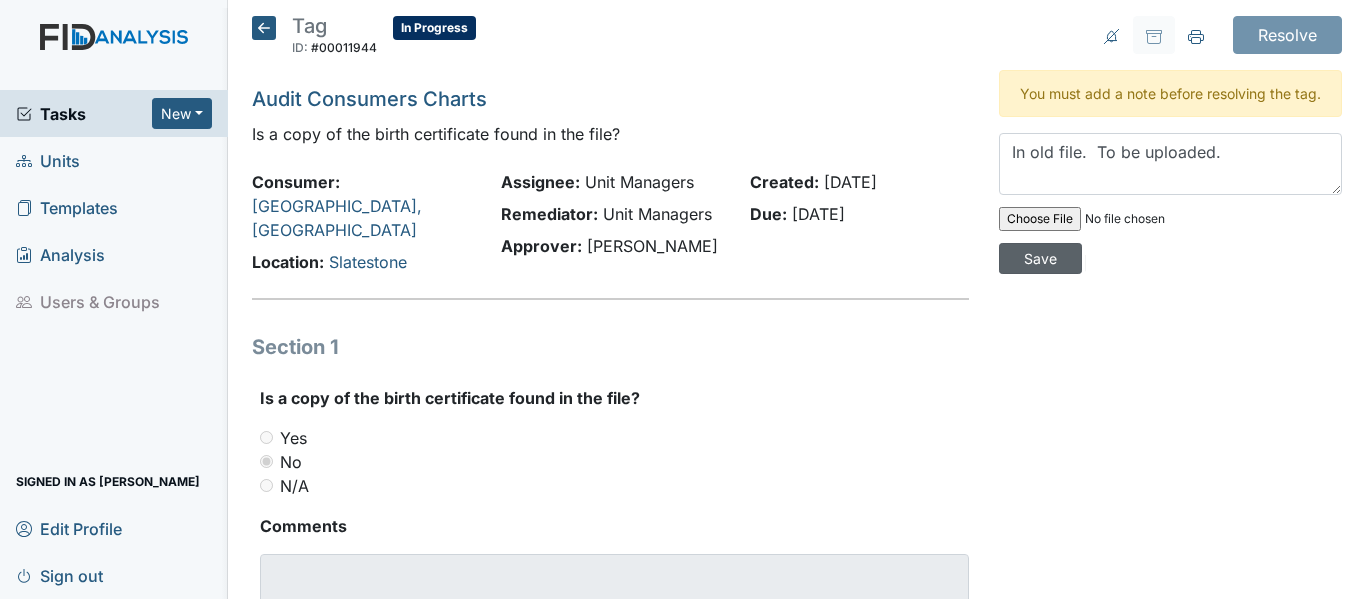 type 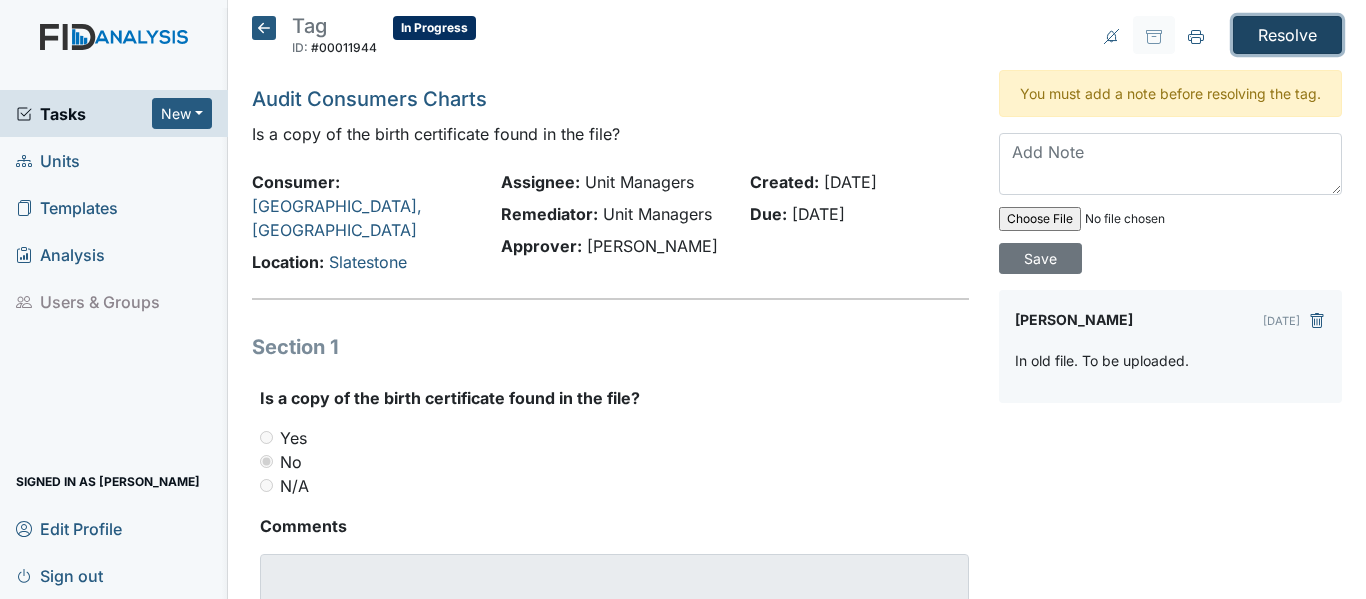 click on "Resolve" at bounding box center [1287, 35] 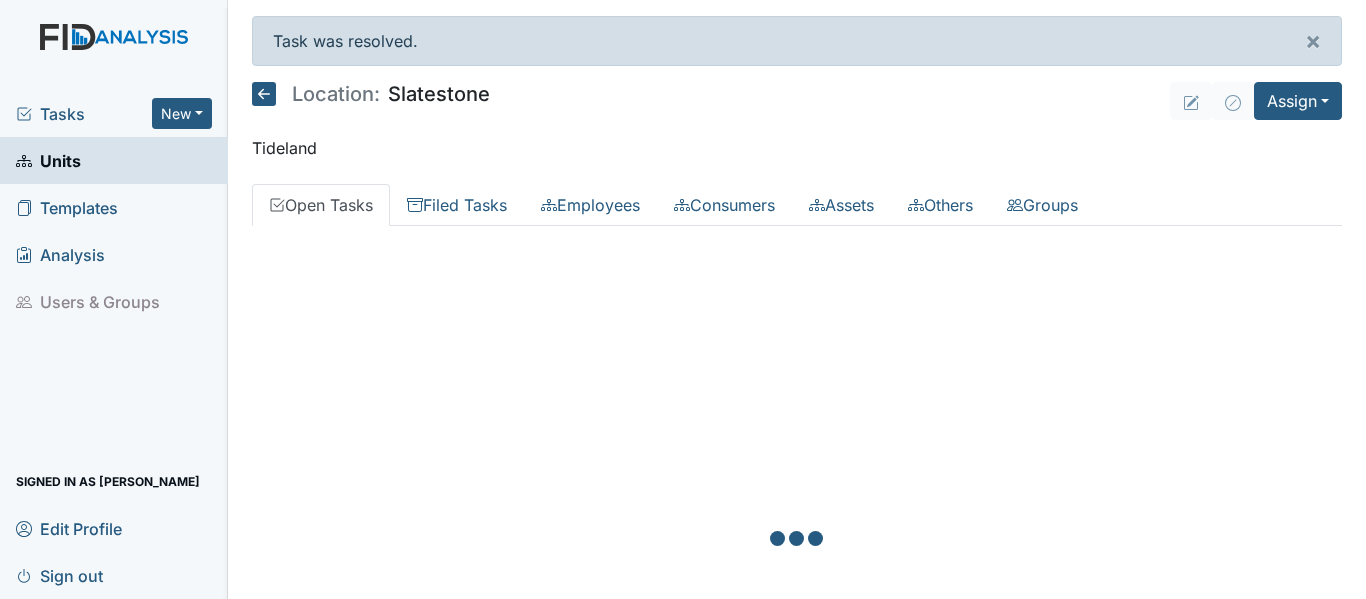 scroll, scrollTop: 0, scrollLeft: 0, axis: both 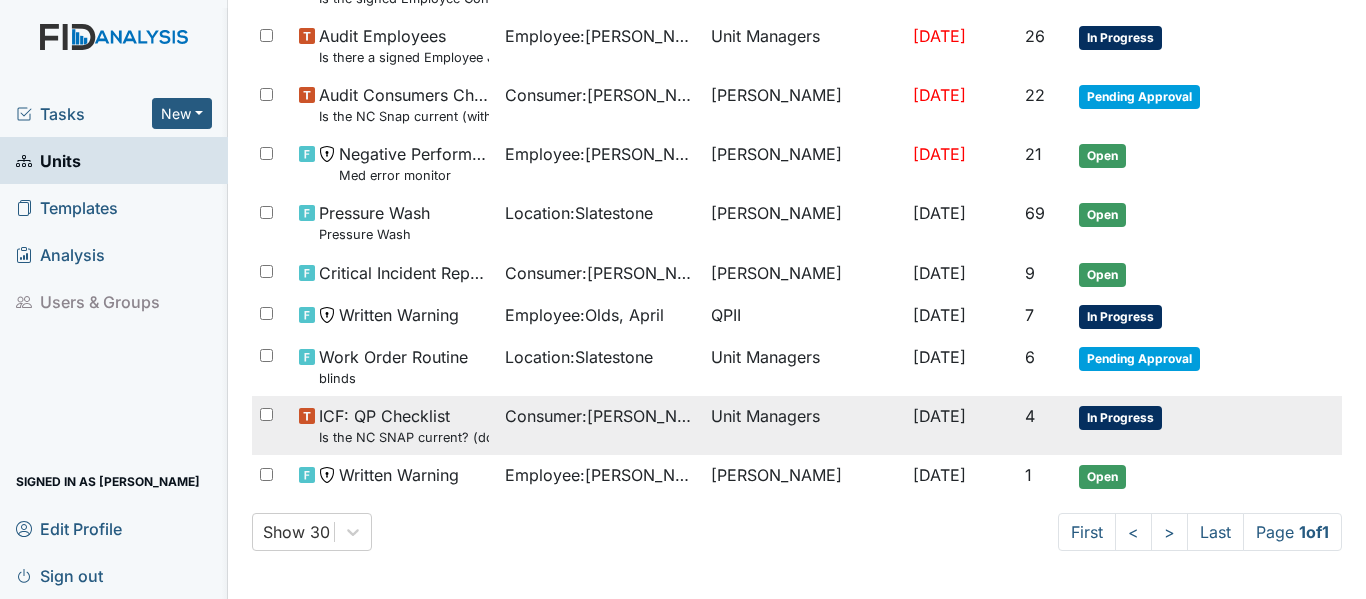 click on "In Progress" at bounding box center (1120, 418) 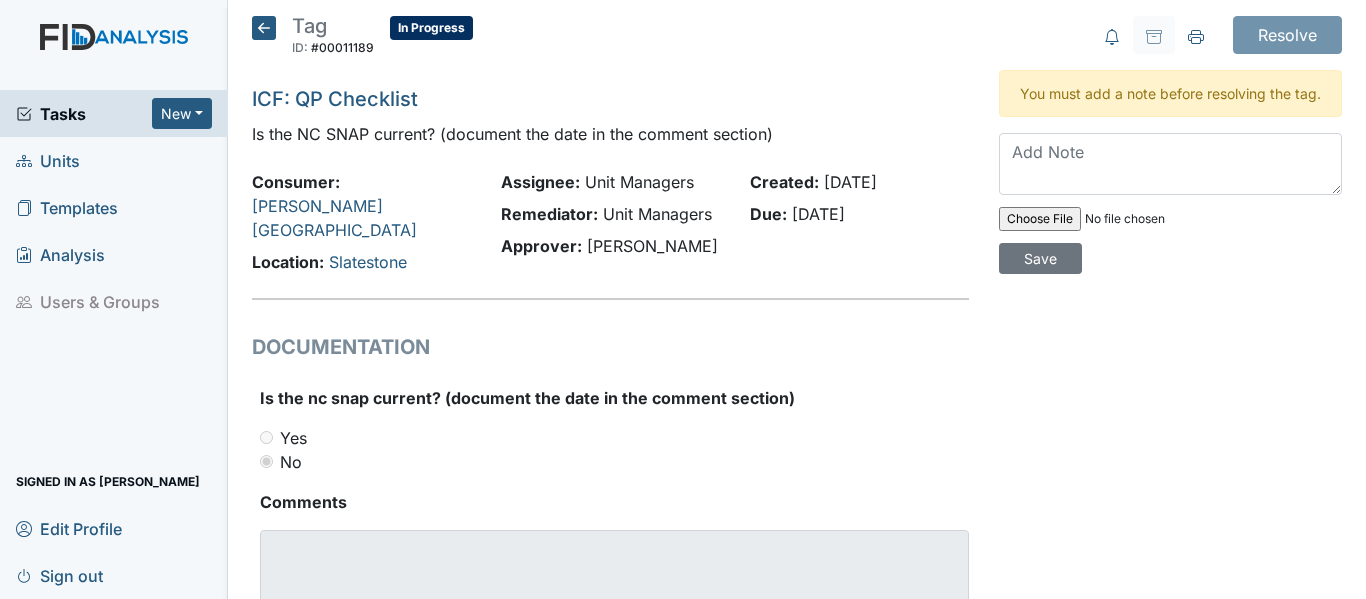 scroll, scrollTop: 0, scrollLeft: 0, axis: both 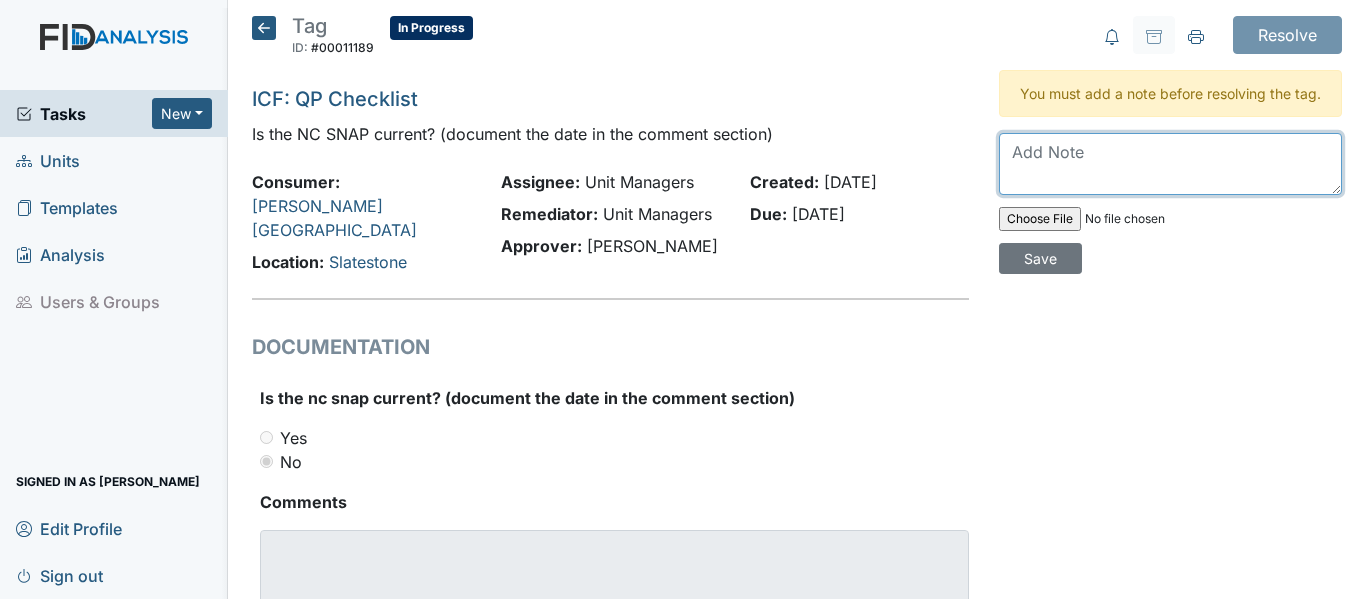 click at bounding box center [1170, 164] 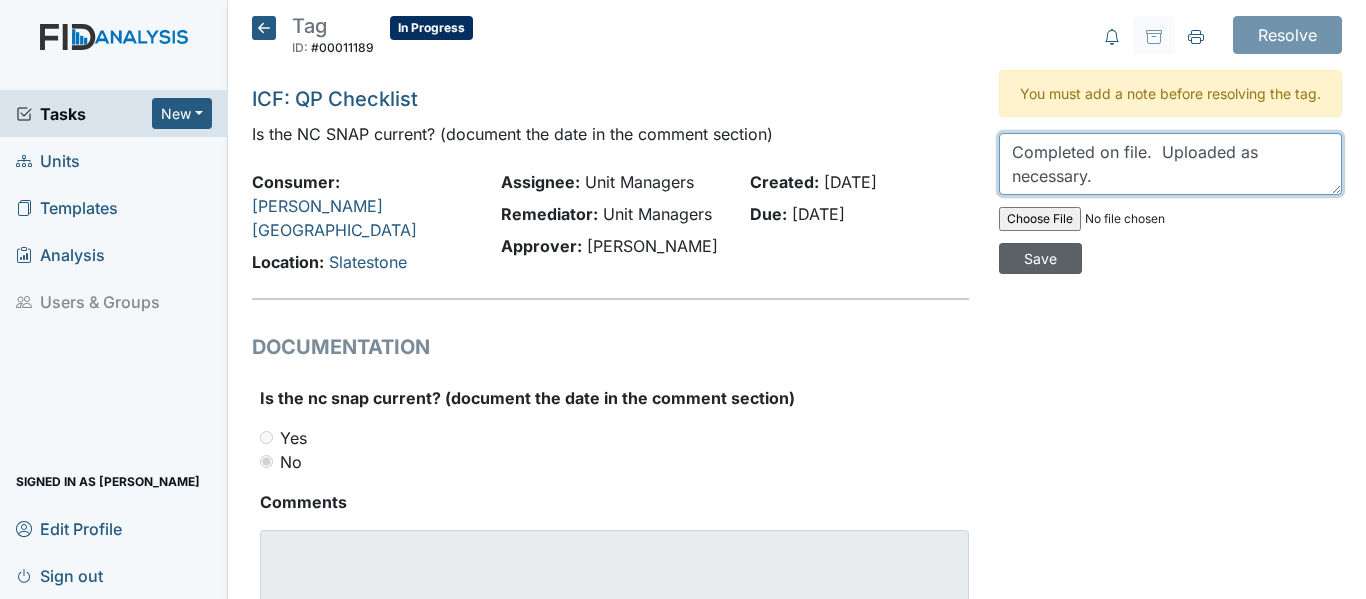 type on "Completed on file.  Uploaded as necessary." 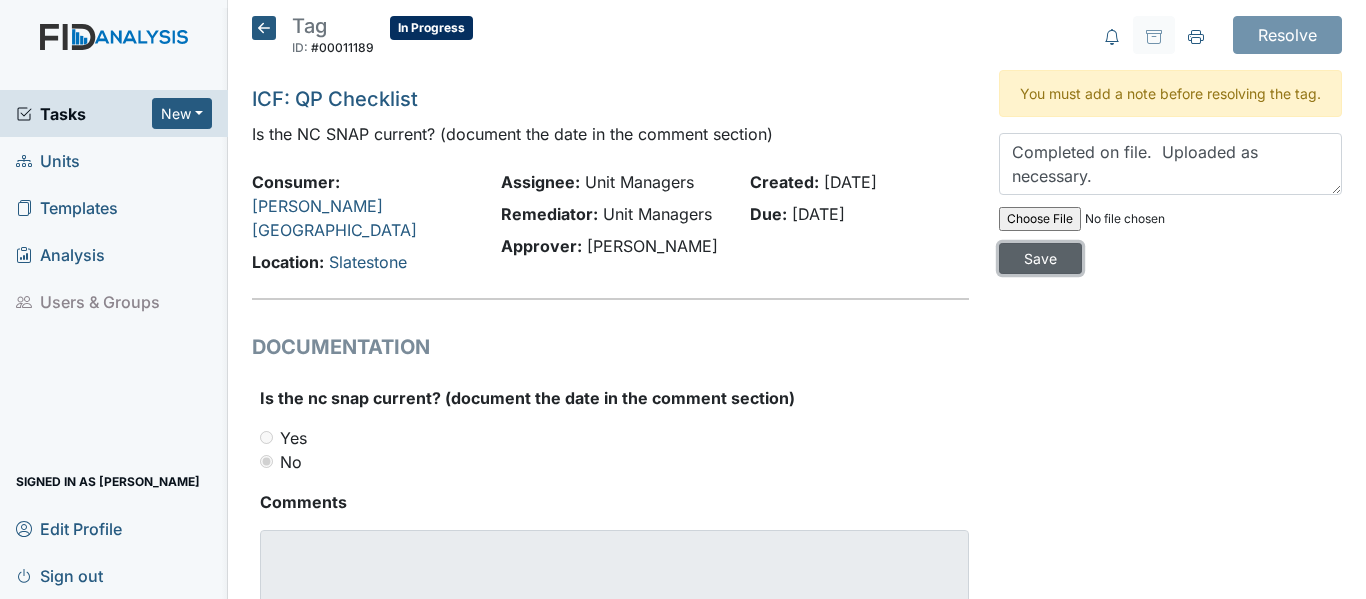 click on "Save" at bounding box center (1040, 258) 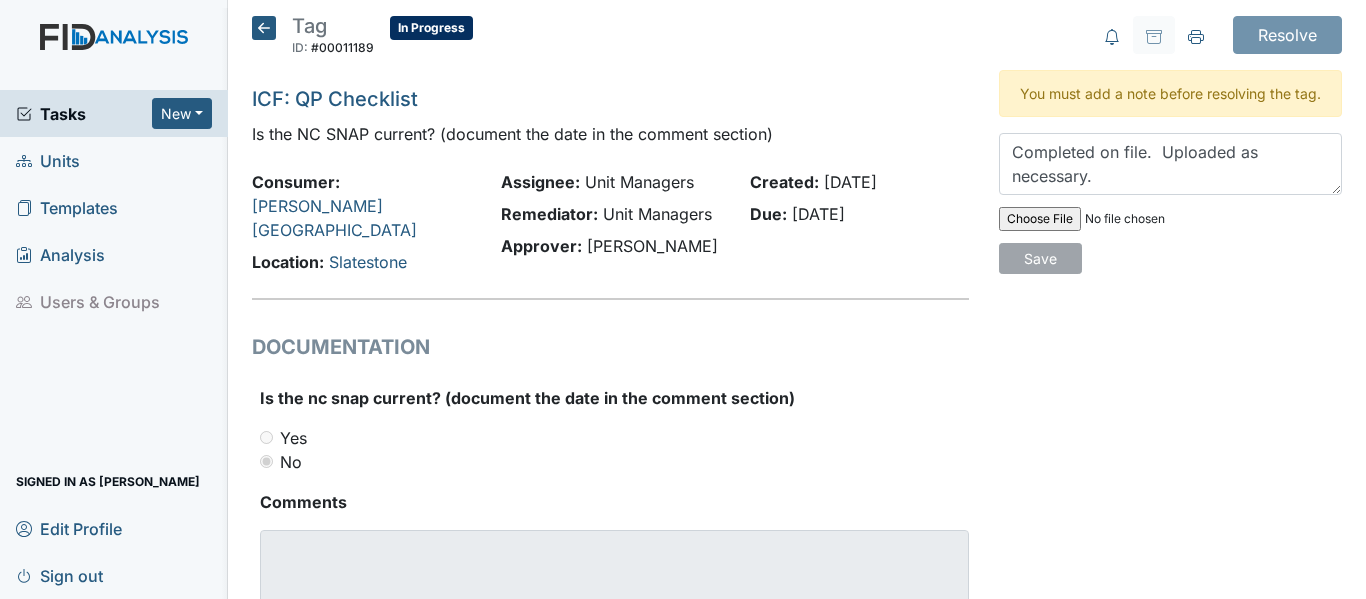 type 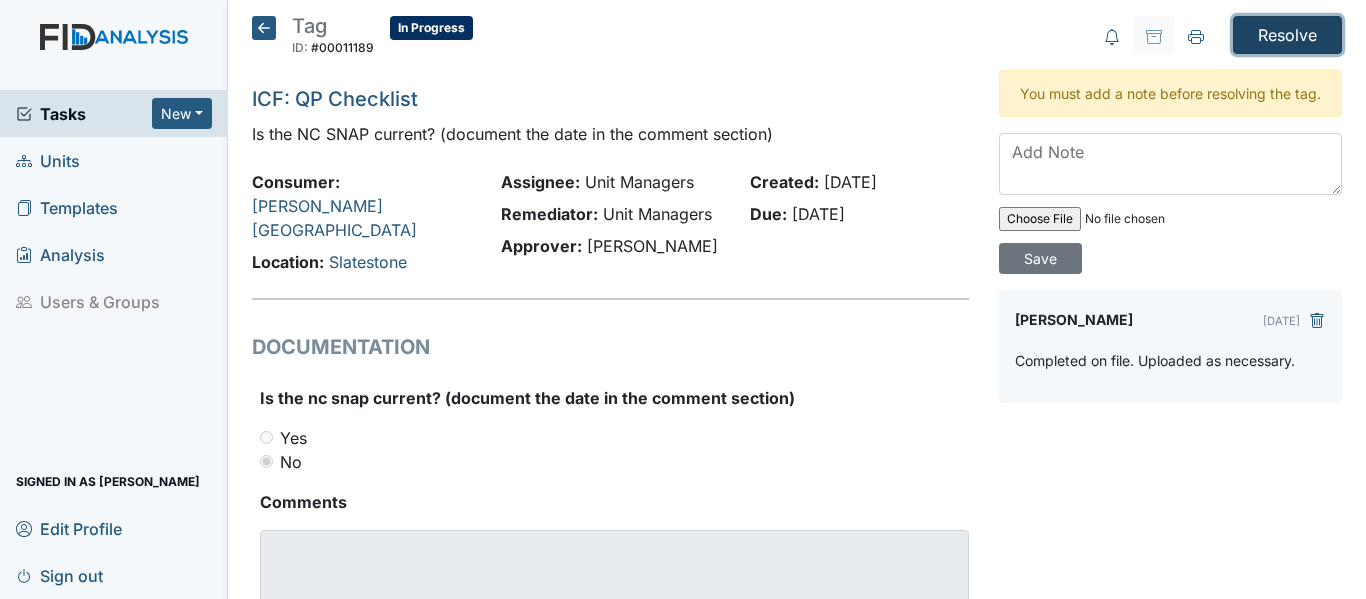 click on "Resolve" at bounding box center (1287, 35) 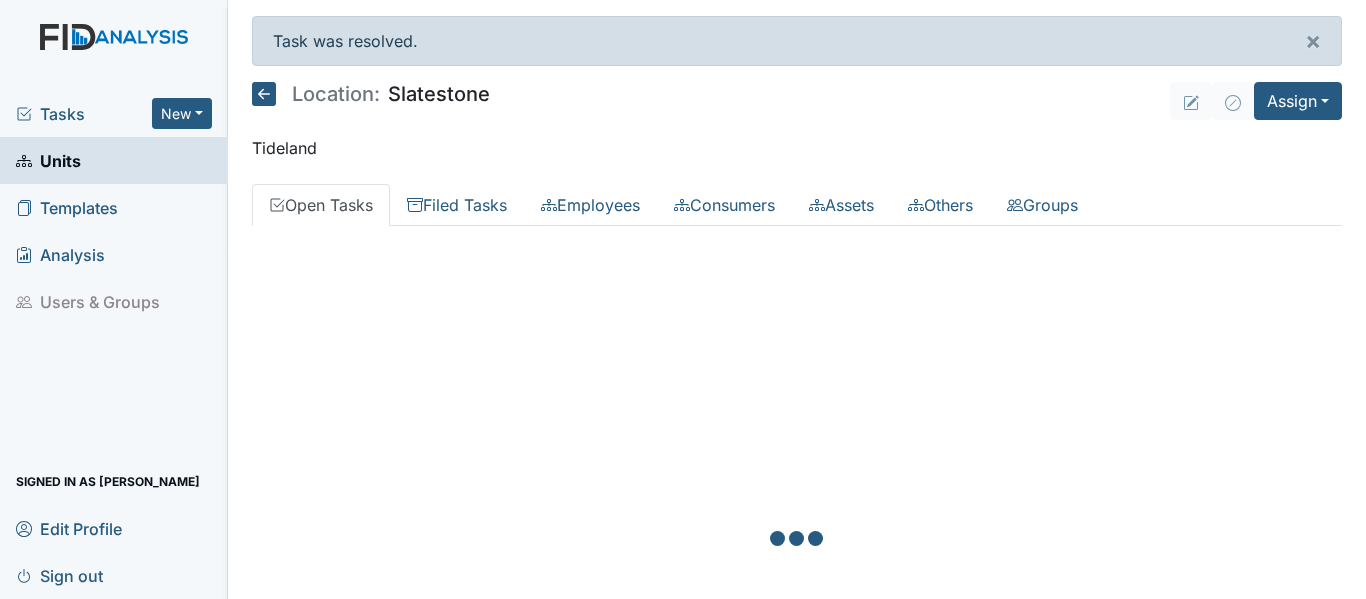 scroll, scrollTop: 0, scrollLeft: 0, axis: both 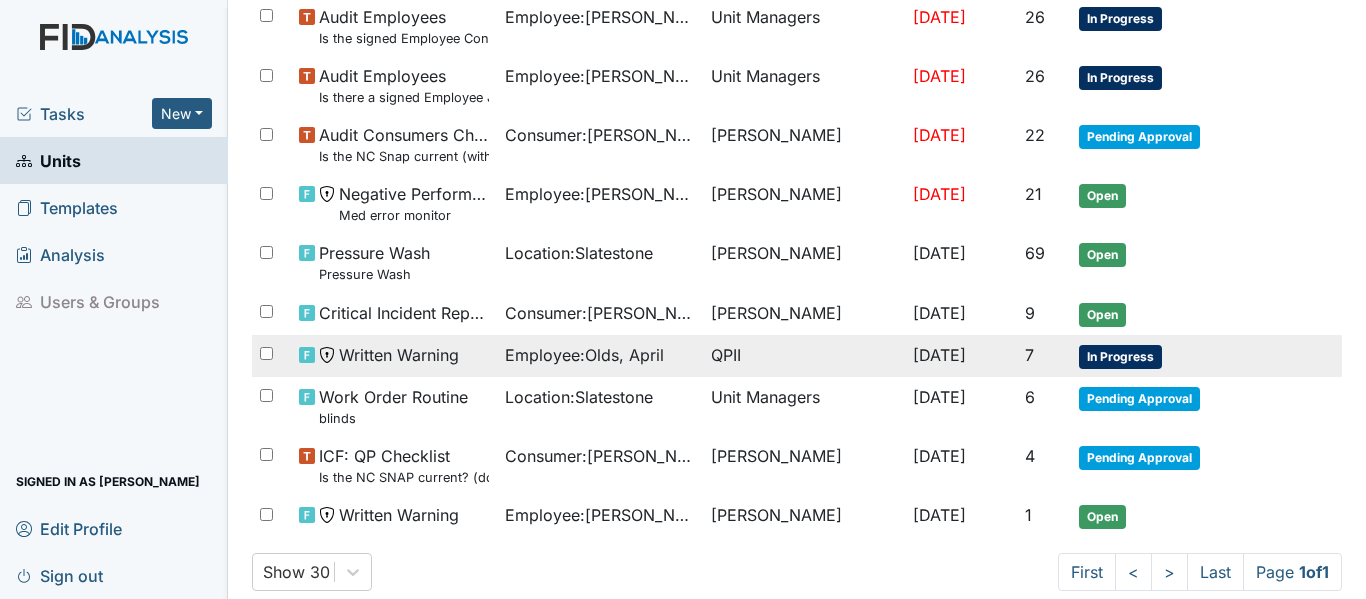 click on "In Progress" at bounding box center (1120, 357) 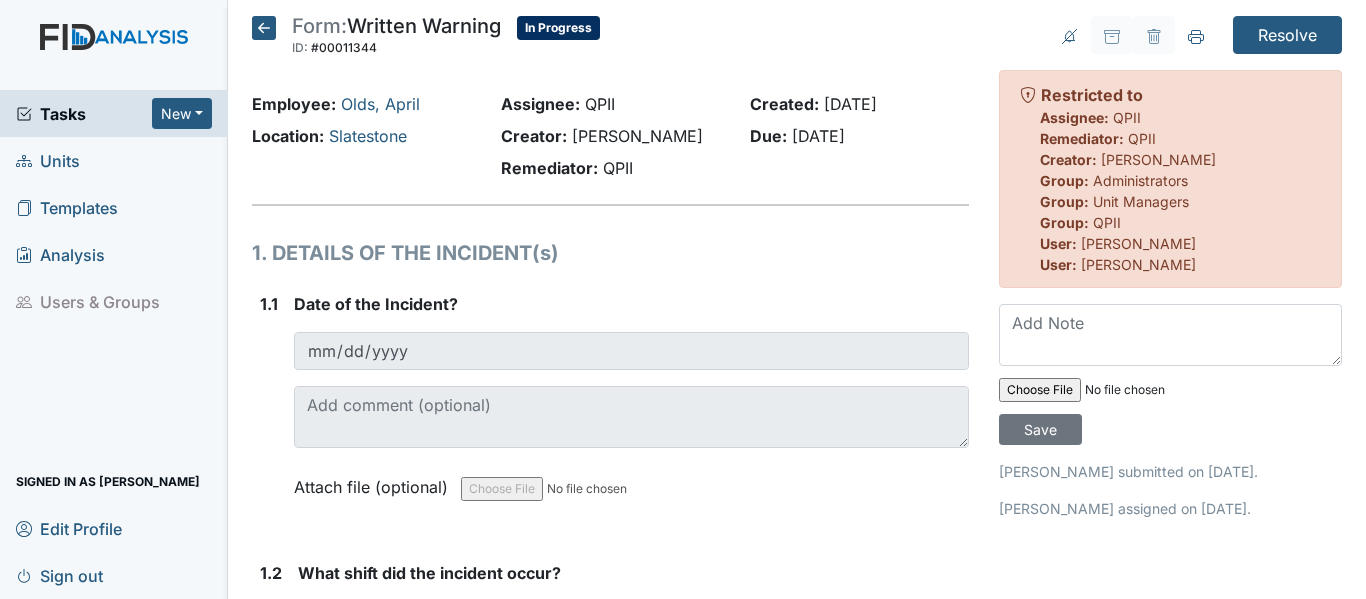 scroll, scrollTop: 0, scrollLeft: 0, axis: both 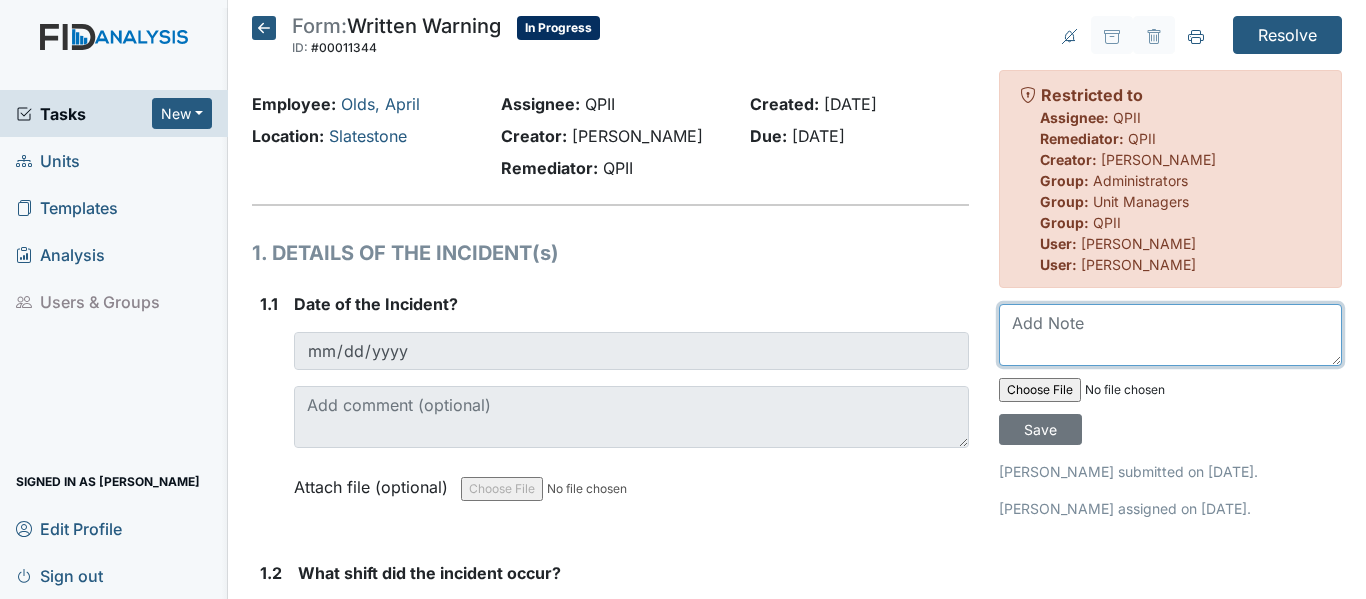 click at bounding box center (1170, 335) 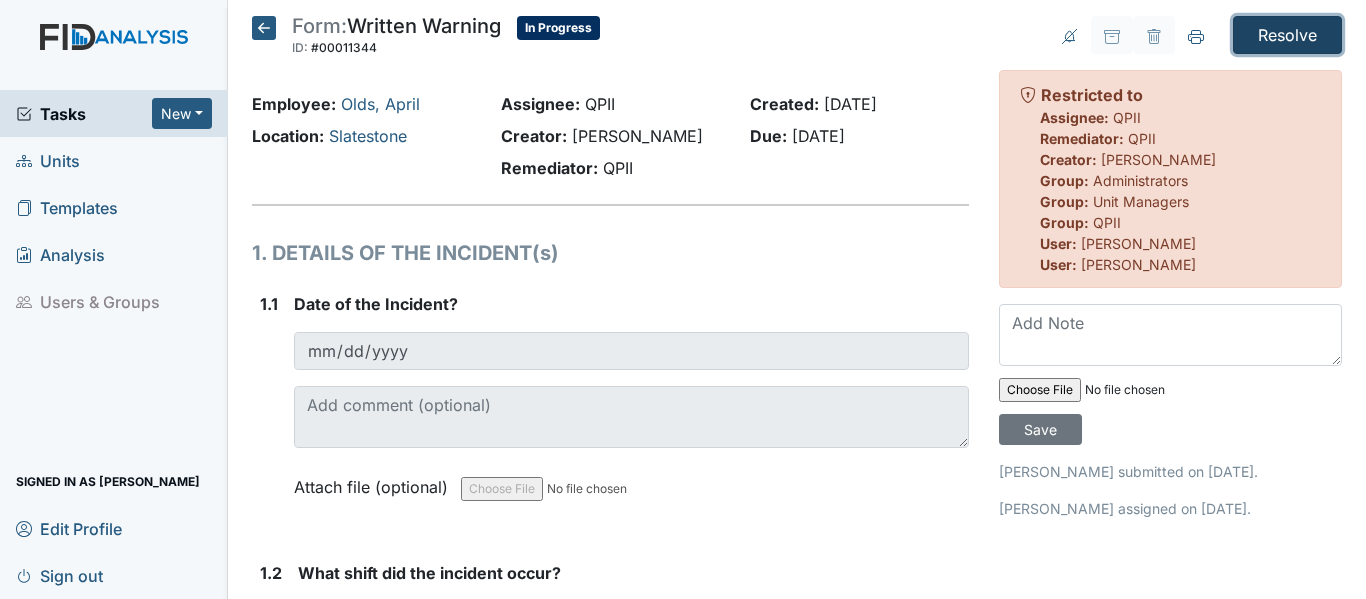 click on "Resolve" at bounding box center (1287, 35) 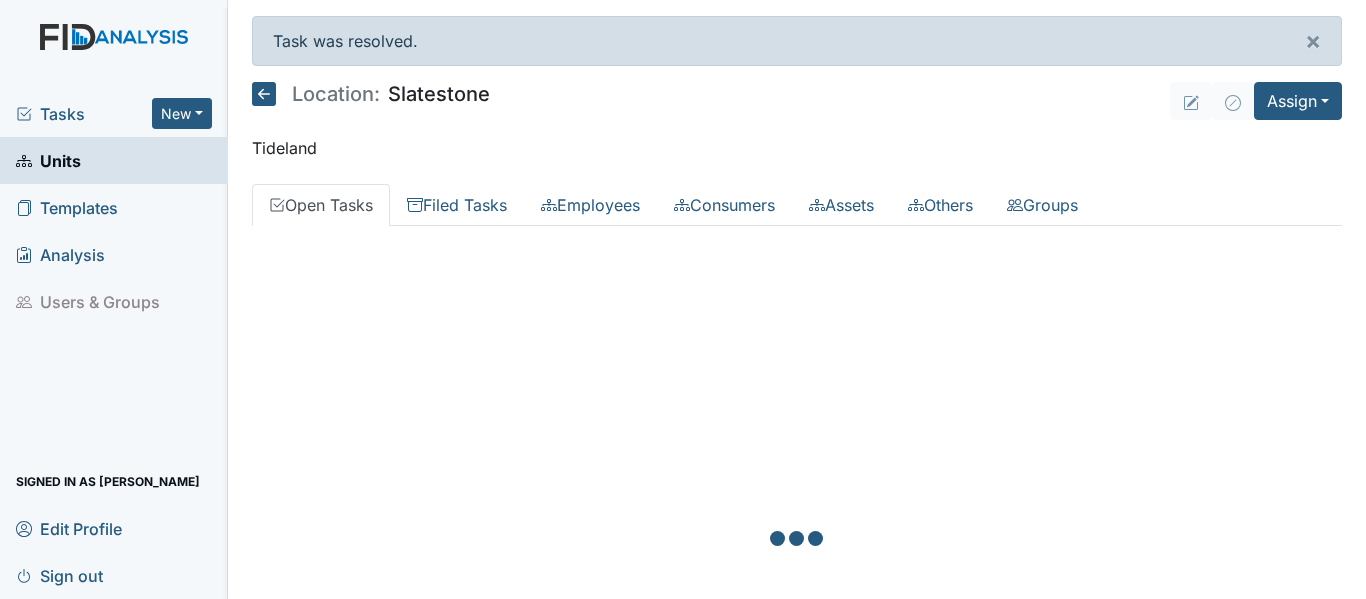 scroll, scrollTop: 0, scrollLeft: 0, axis: both 